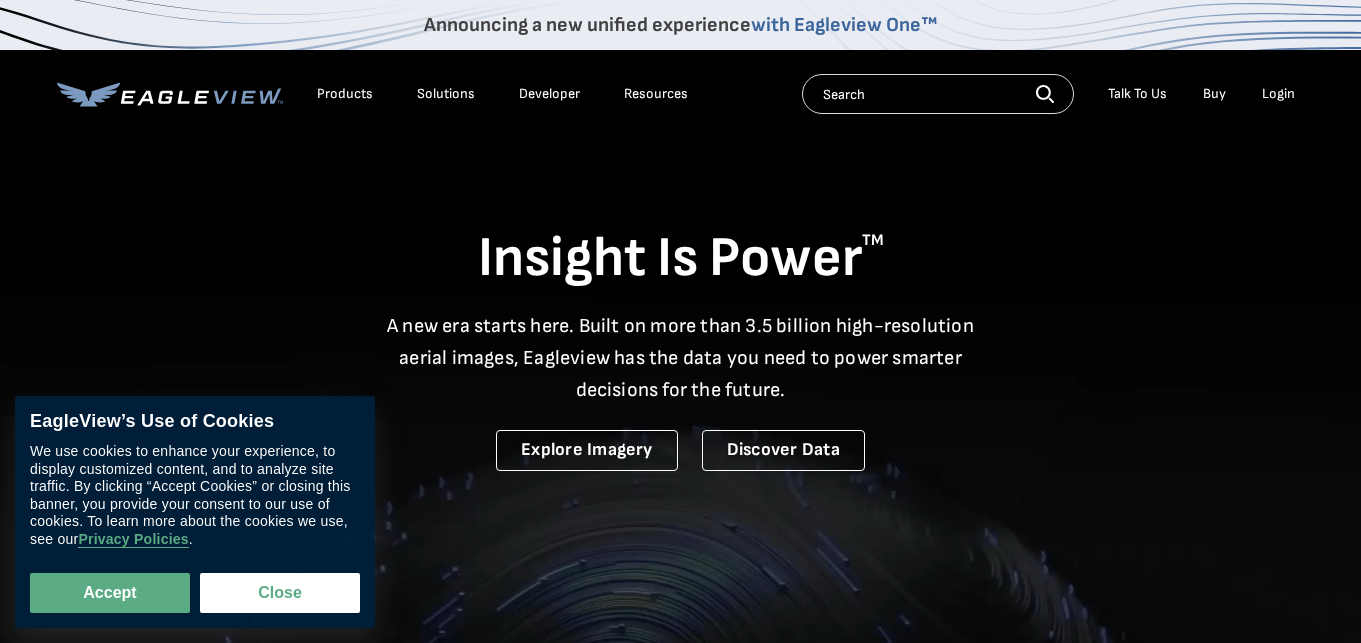 scroll, scrollTop: 0, scrollLeft: 0, axis: both 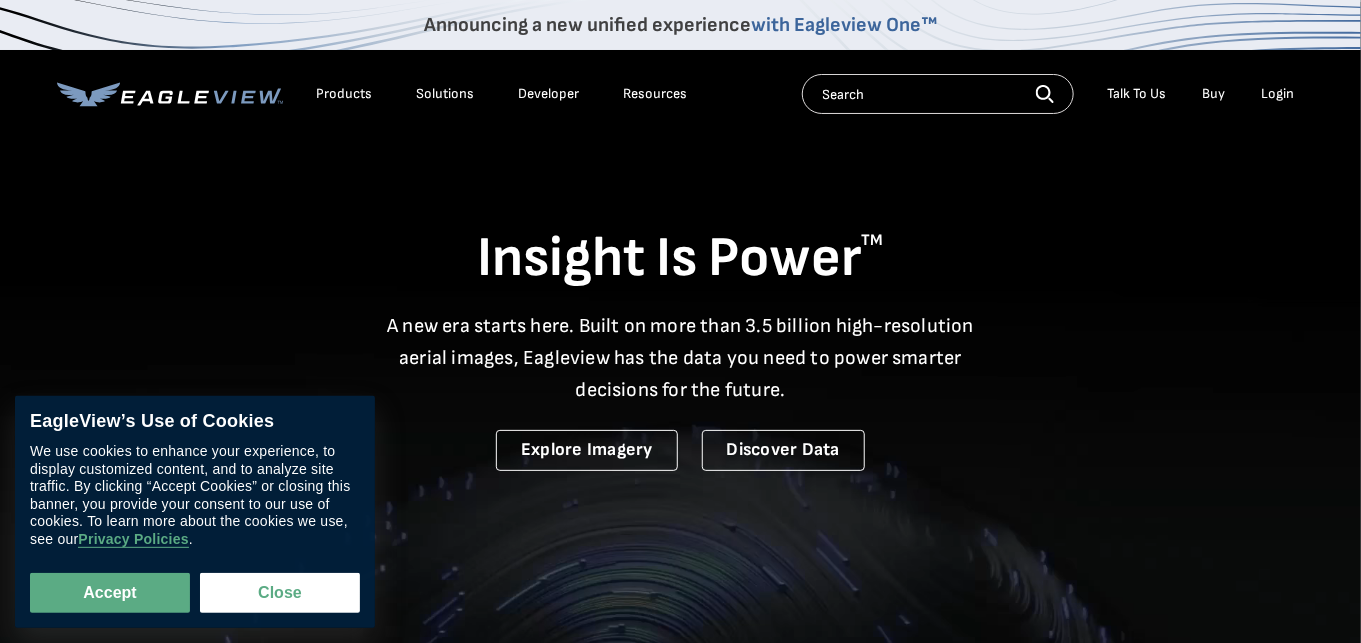 click on "Login" at bounding box center [1278, 94] 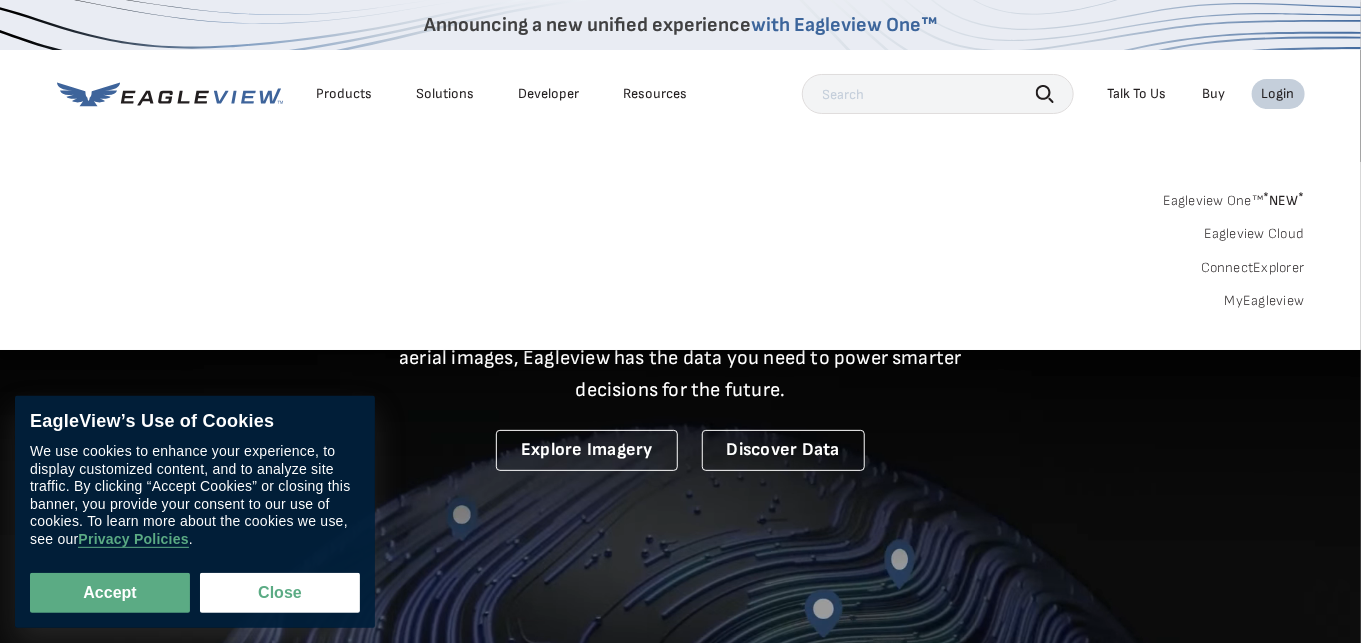 click on "Login" at bounding box center (1278, 94) 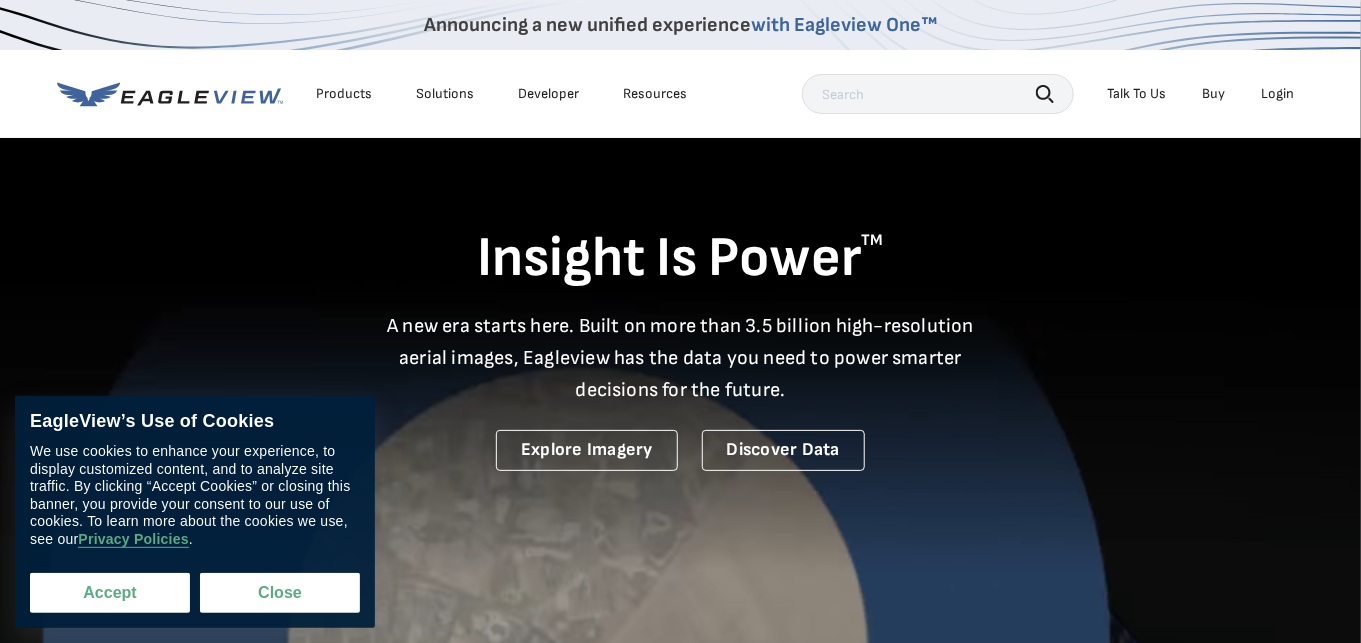 click on "Accept" at bounding box center (110, 593) 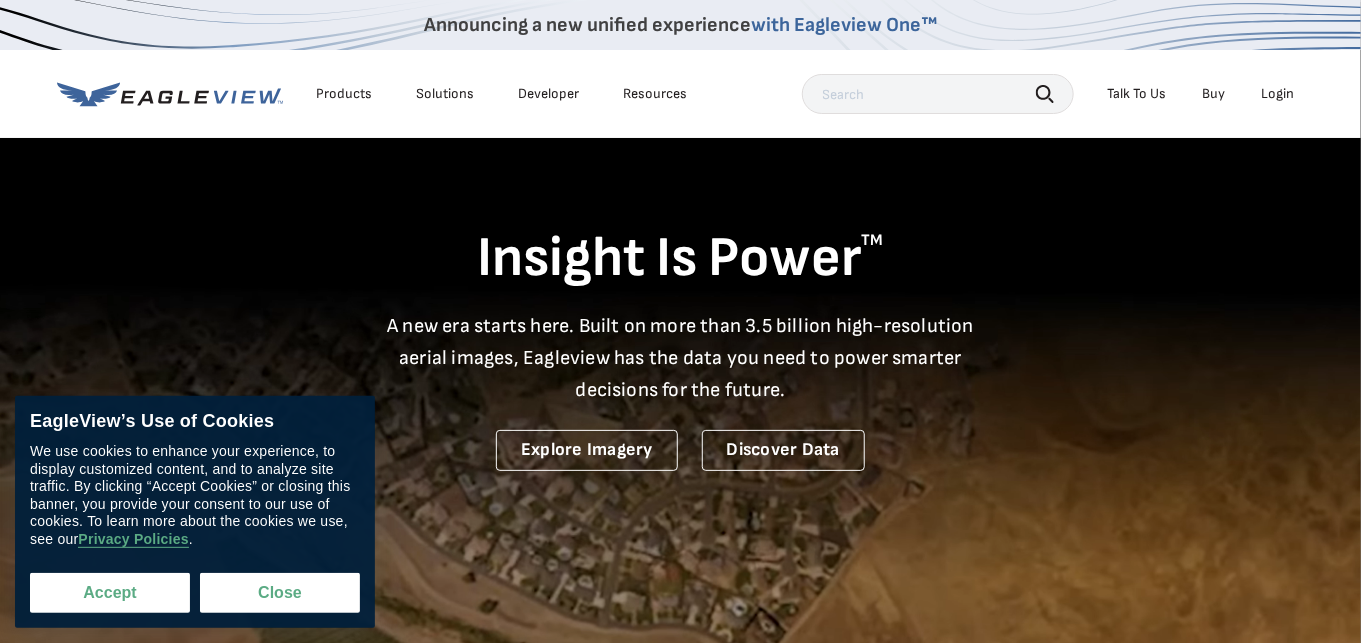 checkbox on "true" 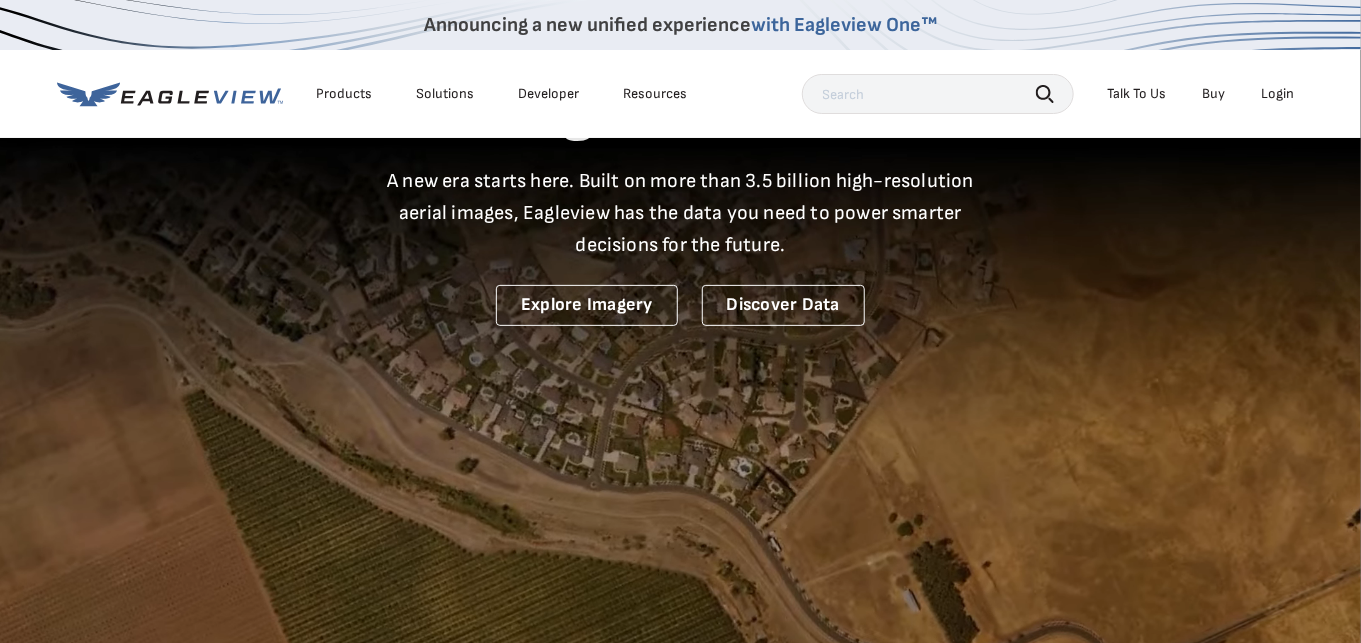 scroll, scrollTop: 0, scrollLeft: 0, axis: both 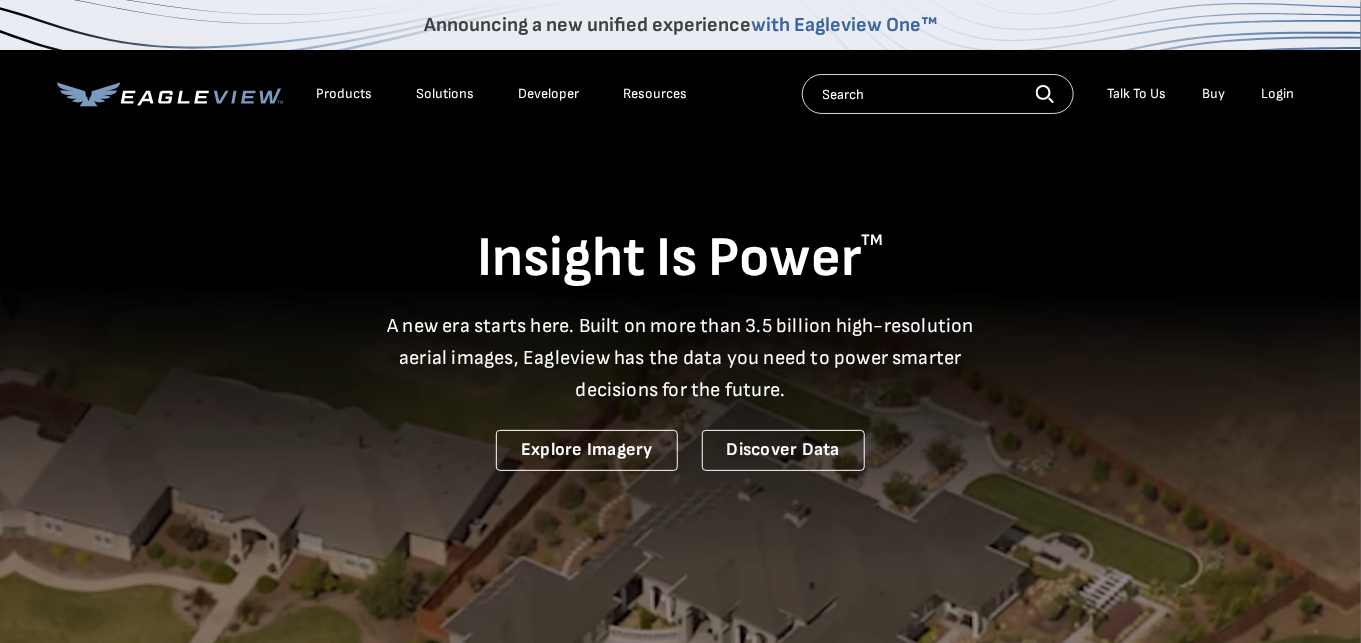 click on "Login" at bounding box center [1278, 94] 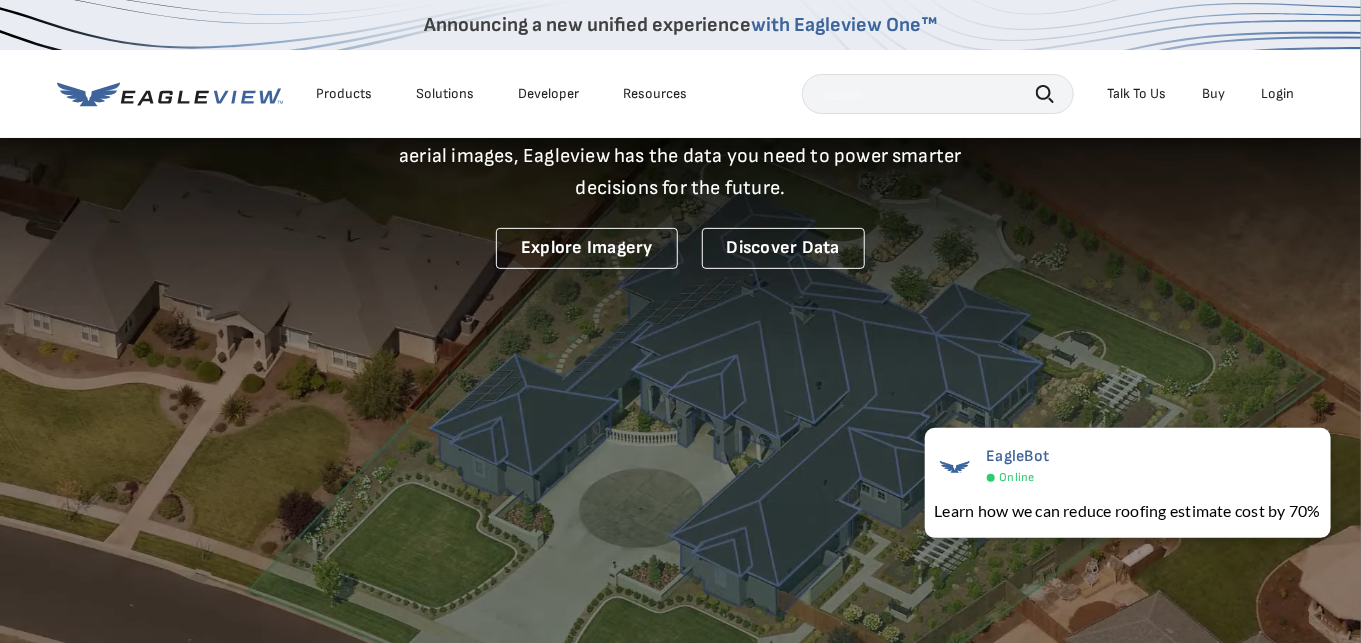 scroll, scrollTop: 0, scrollLeft: 0, axis: both 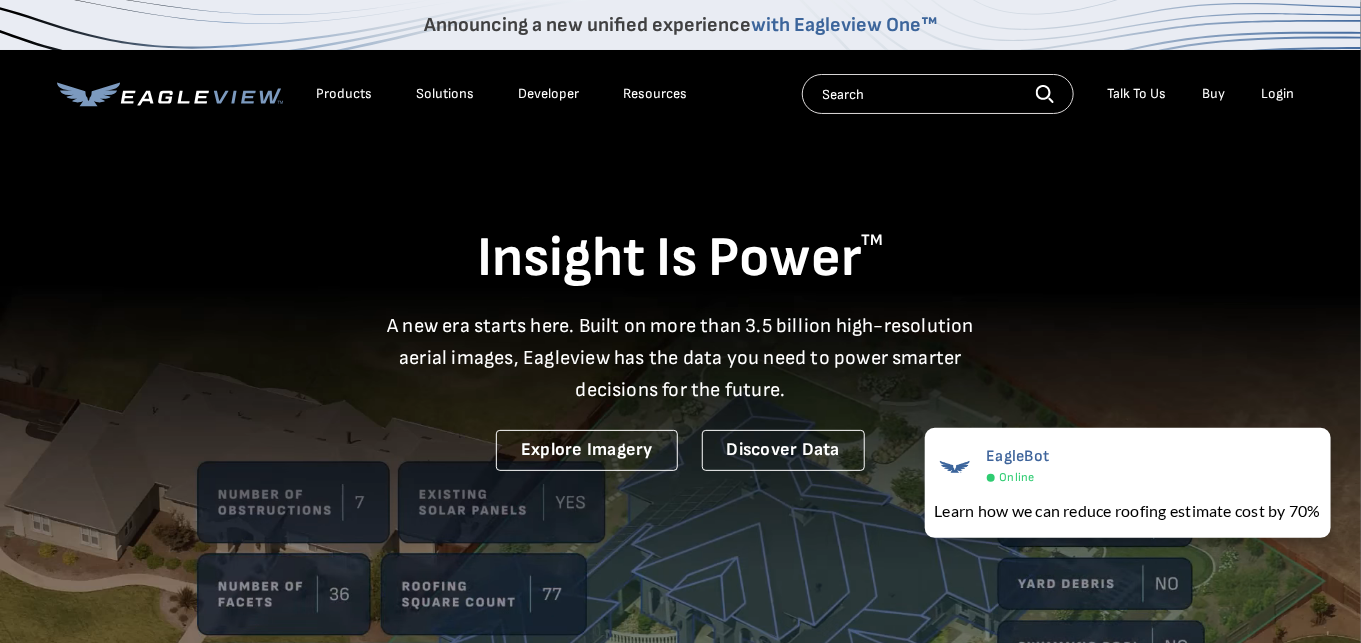 click on "Login" at bounding box center (1278, 94) 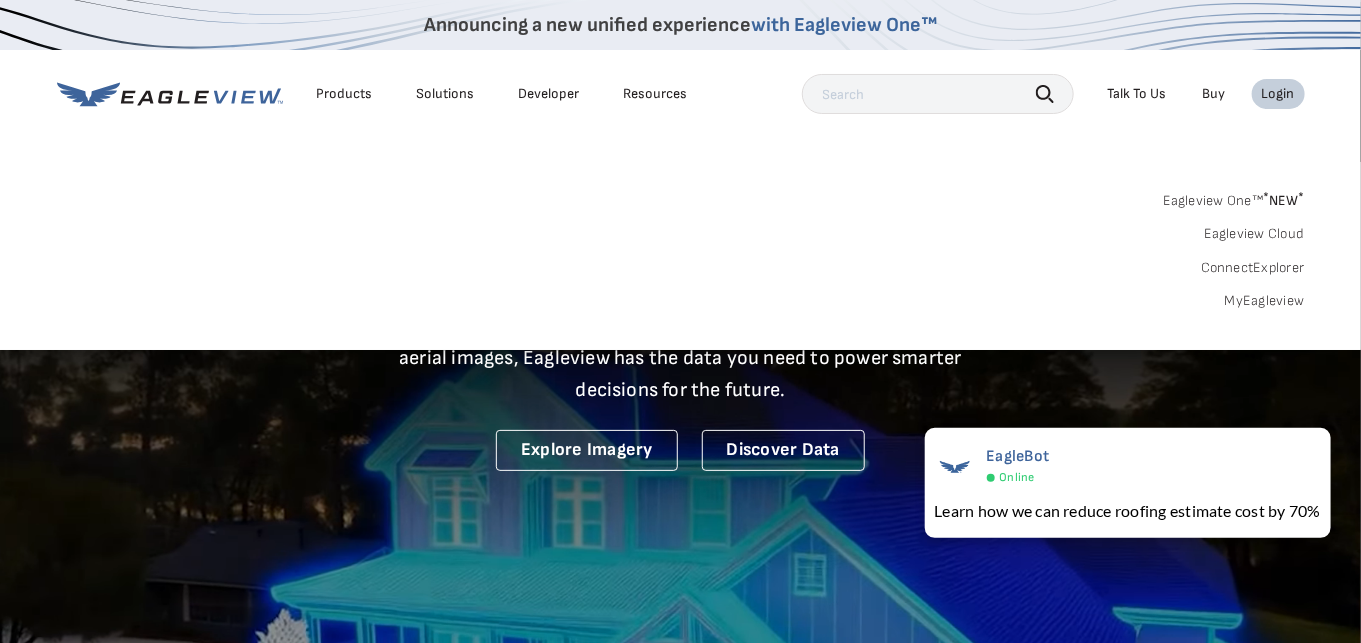 click on "MyEagleview" at bounding box center (1265, 301) 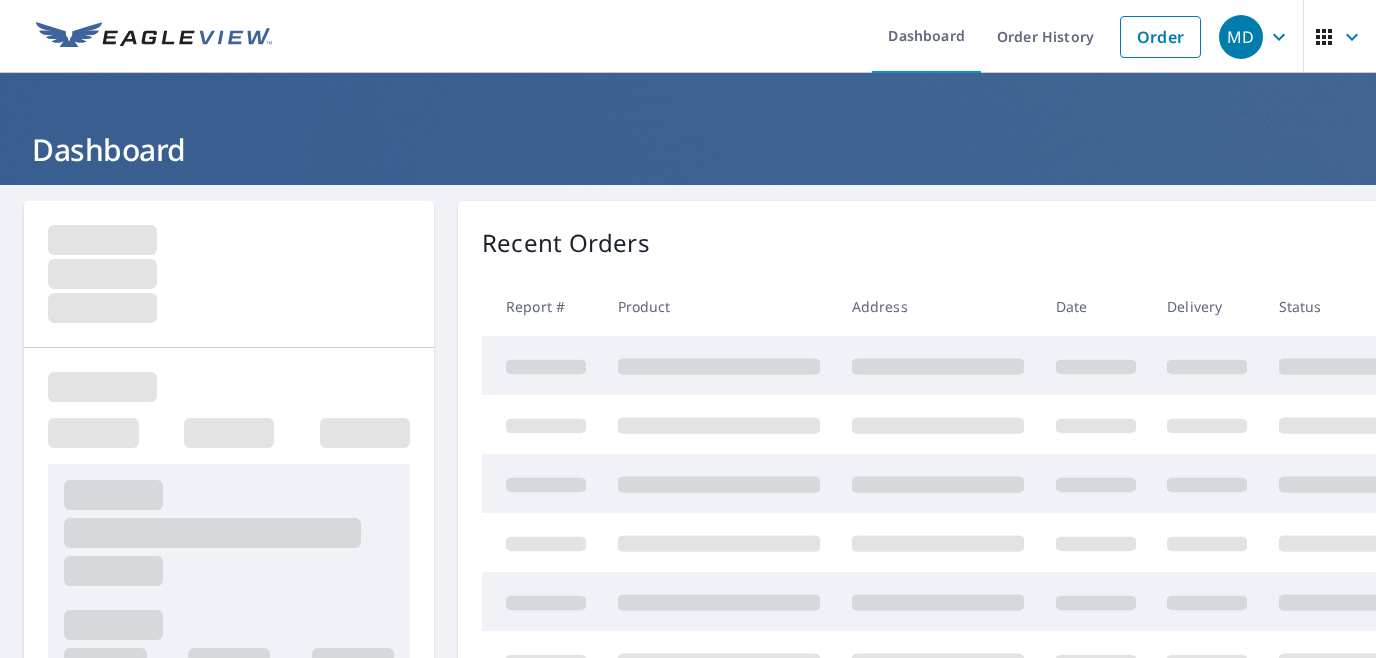 scroll, scrollTop: 0, scrollLeft: 0, axis: both 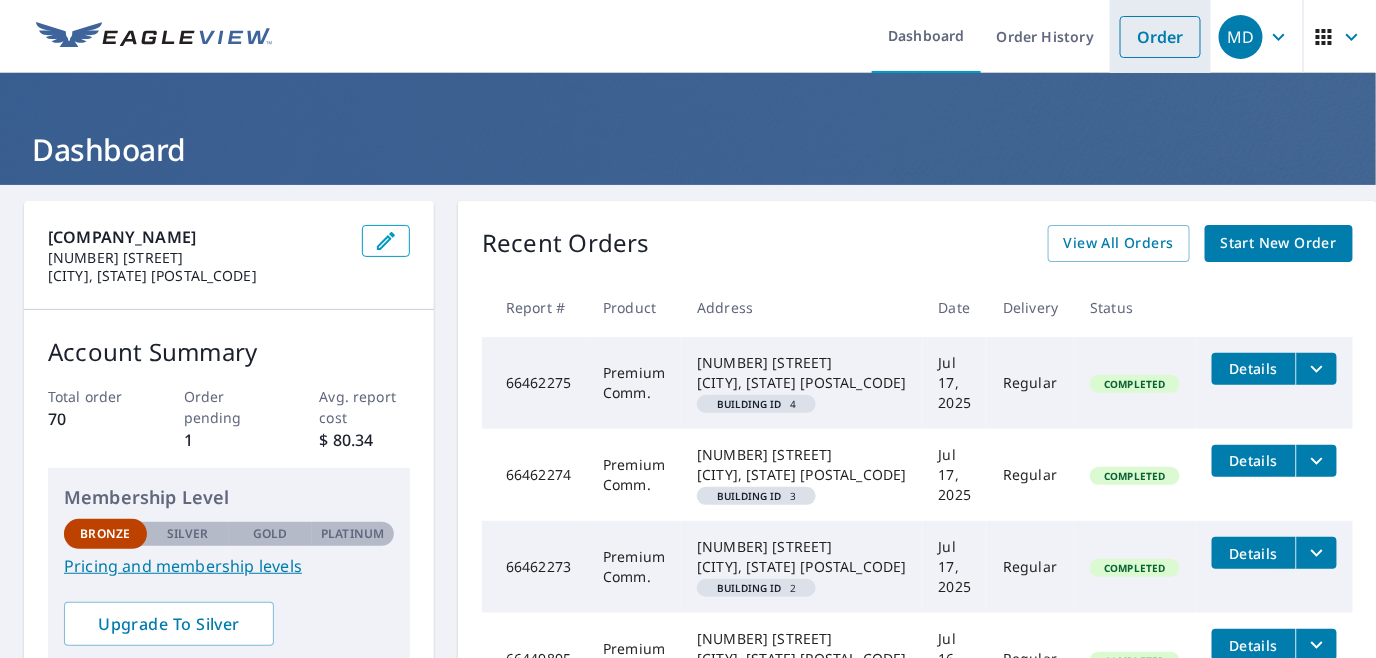 click on "Order" at bounding box center [1160, 37] 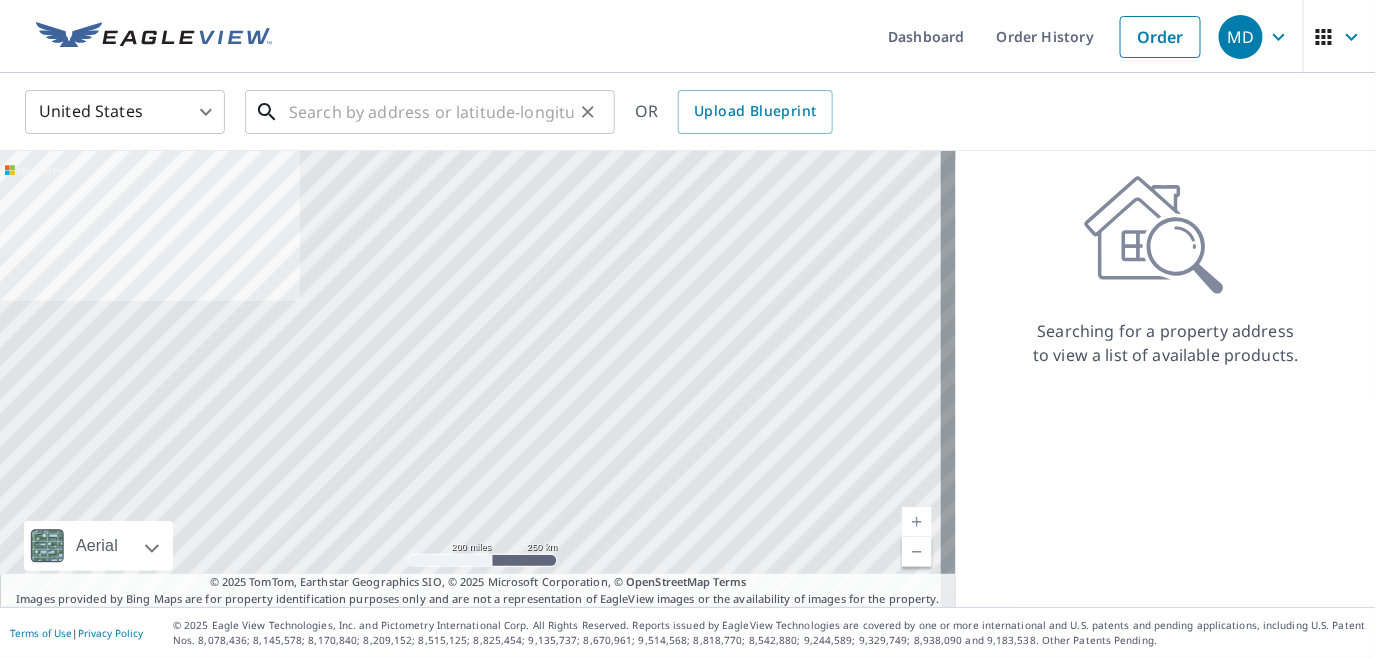 click at bounding box center [431, 112] 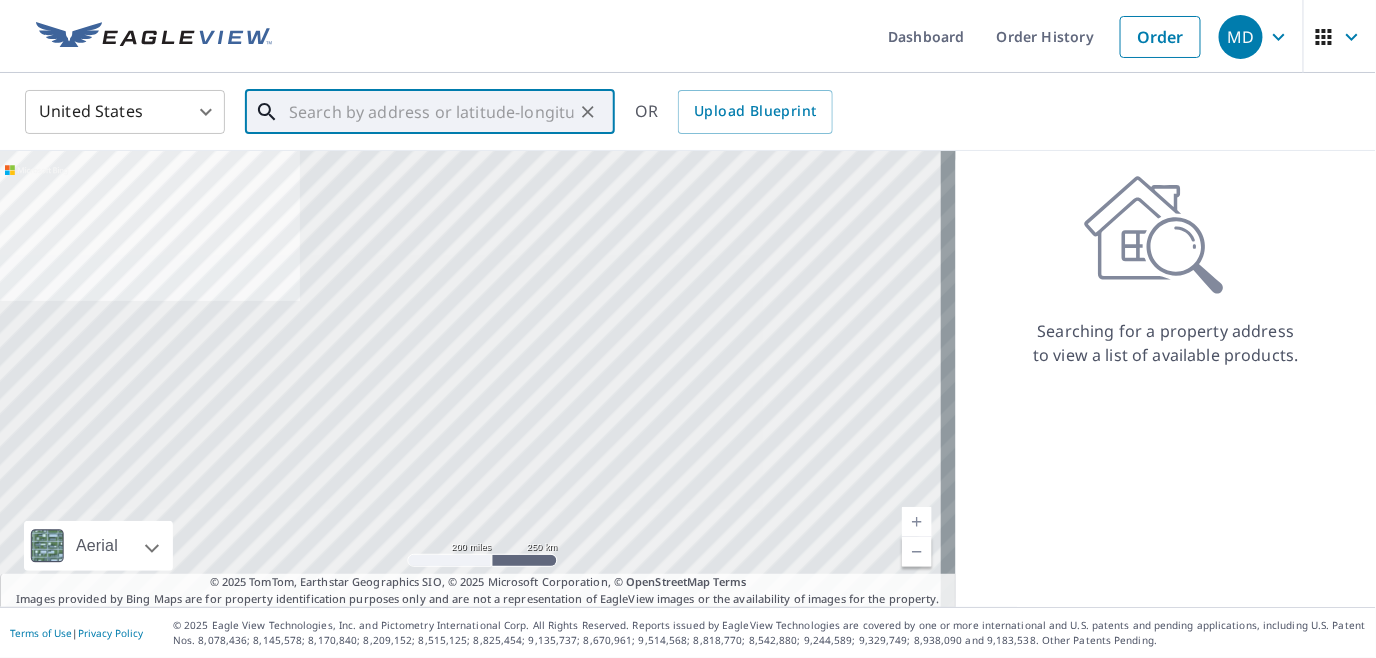 click at bounding box center [431, 112] 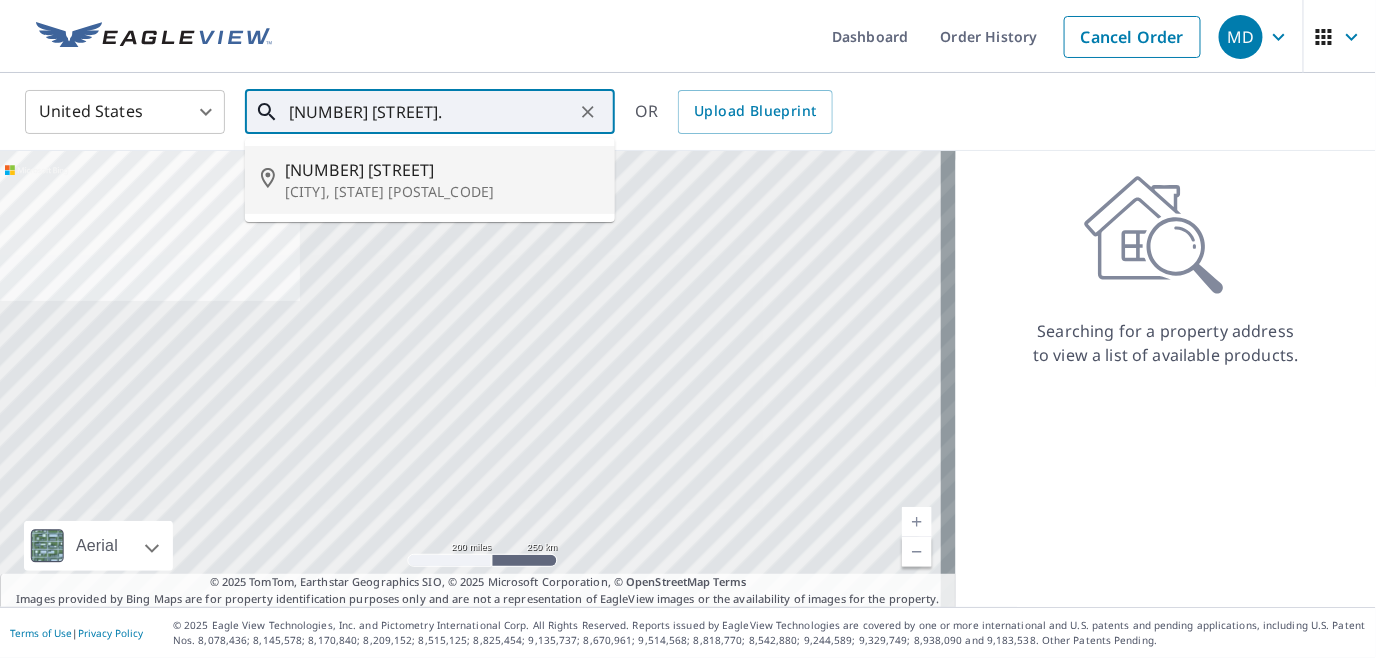 click on "[NUMBER] [STREET]" at bounding box center (442, 170) 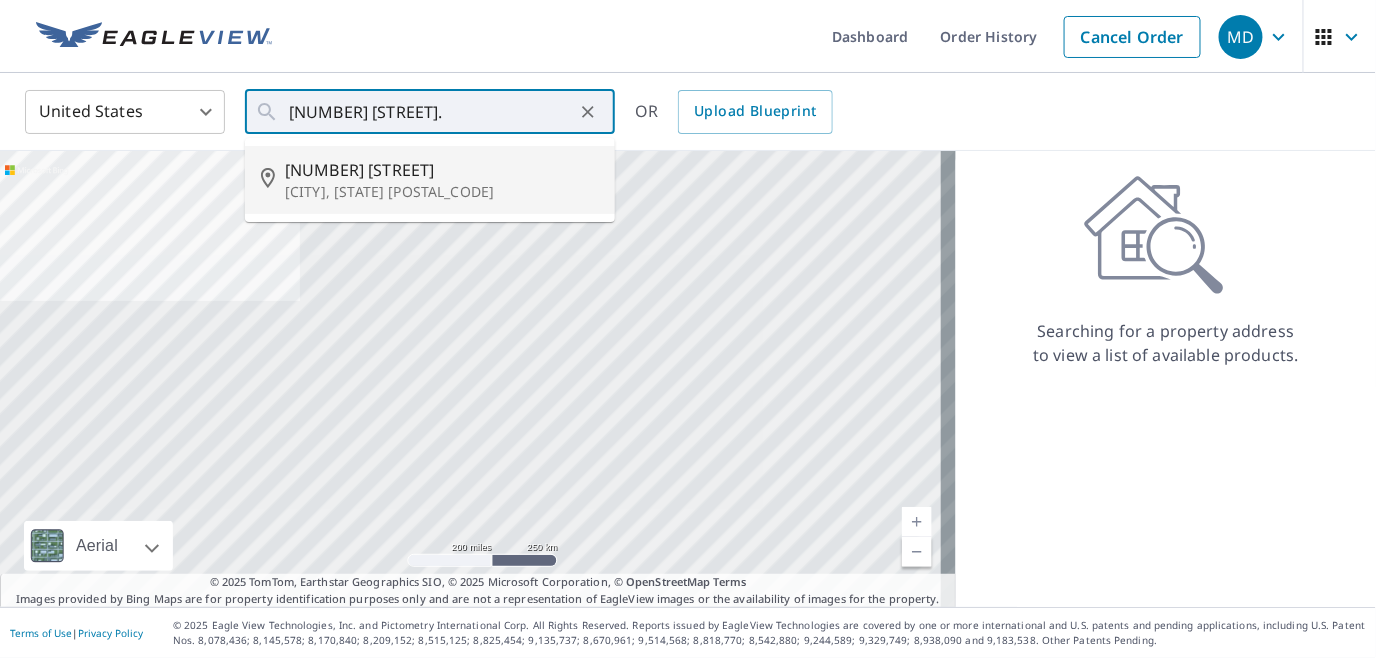 type on "[NUMBER] [STREET] [CITY], [STATE] [POSTAL_CODE]" 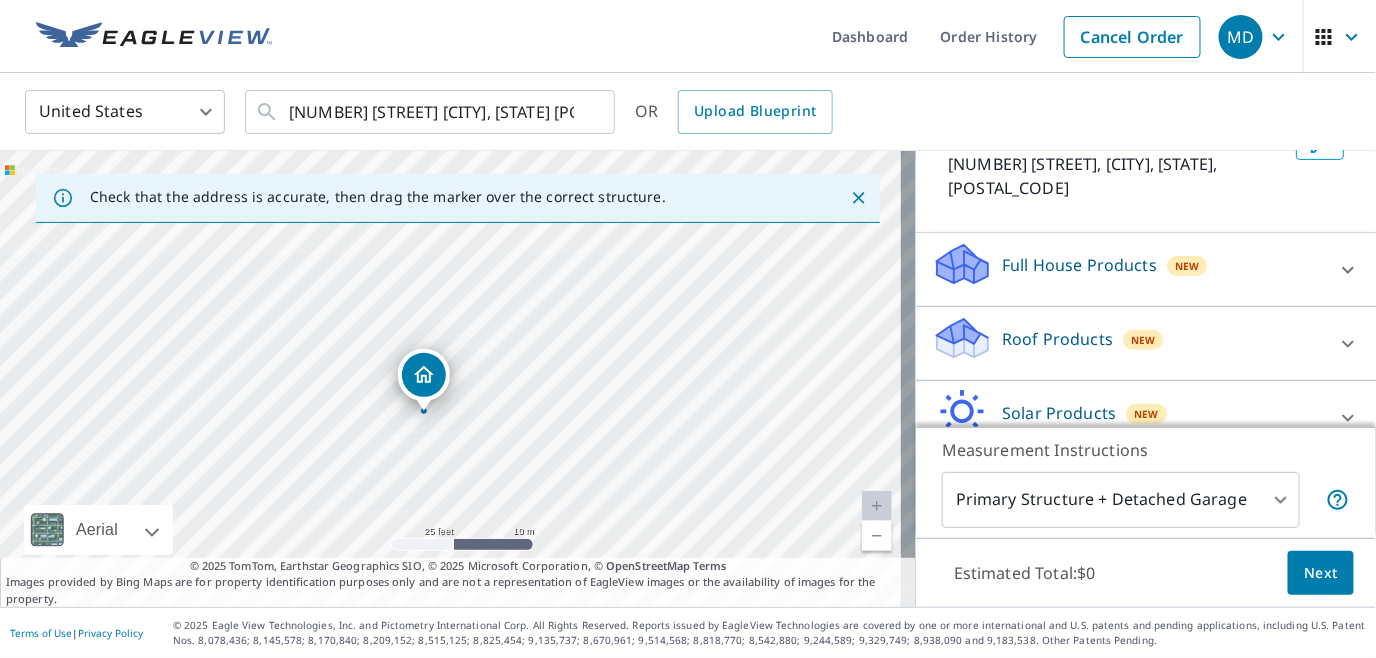 scroll, scrollTop: 145, scrollLeft: 0, axis: vertical 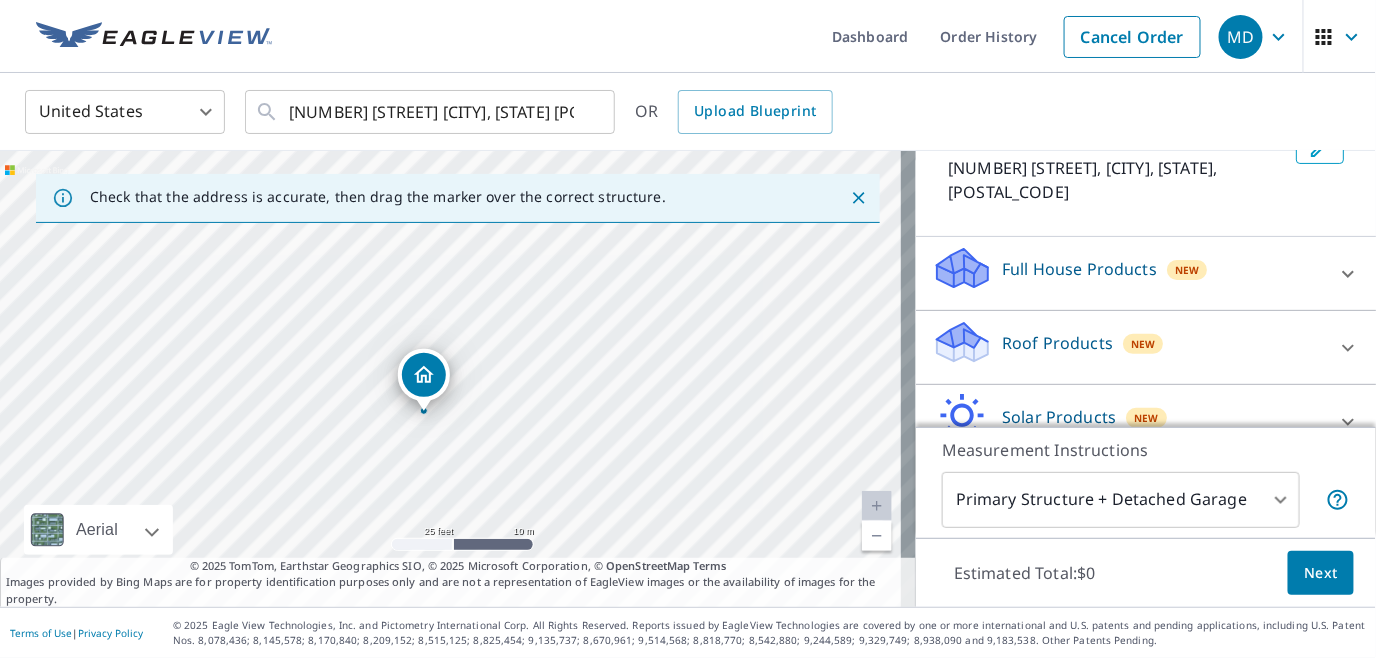click on "Roof Products" at bounding box center [1057, 343] 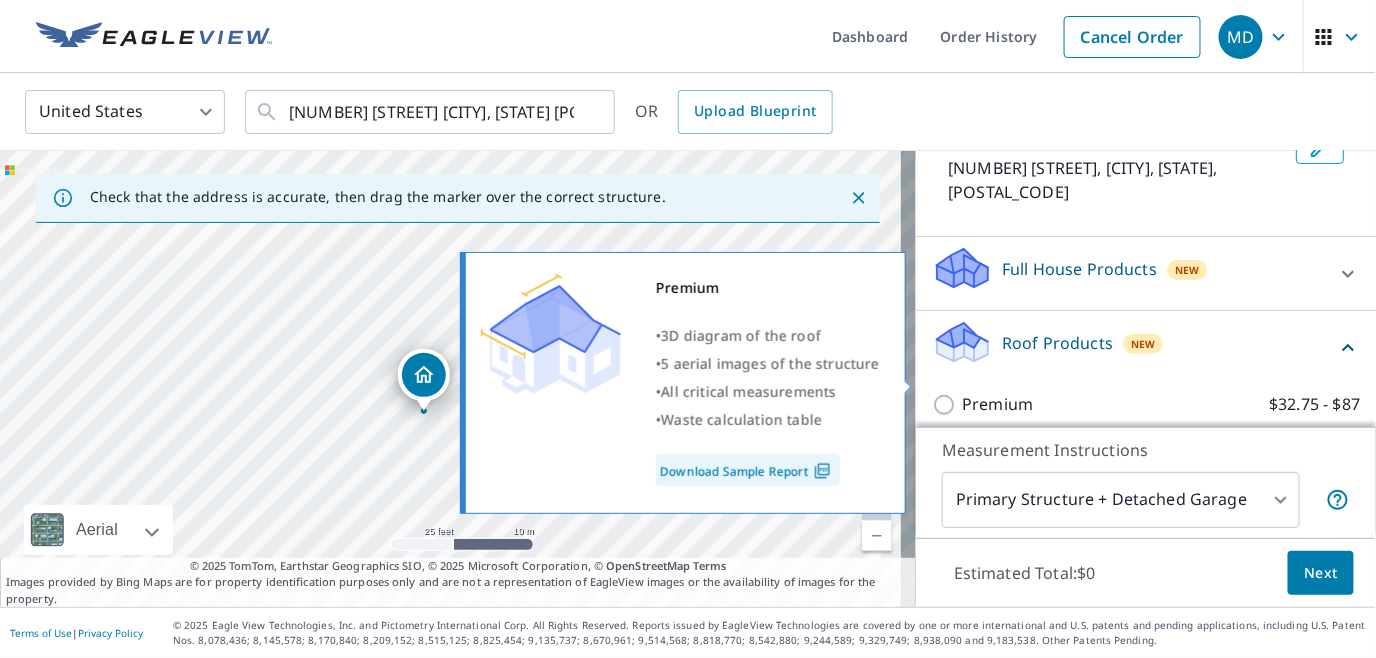 click on "Premium $32.75 - $87" at bounding box center [947, 405] 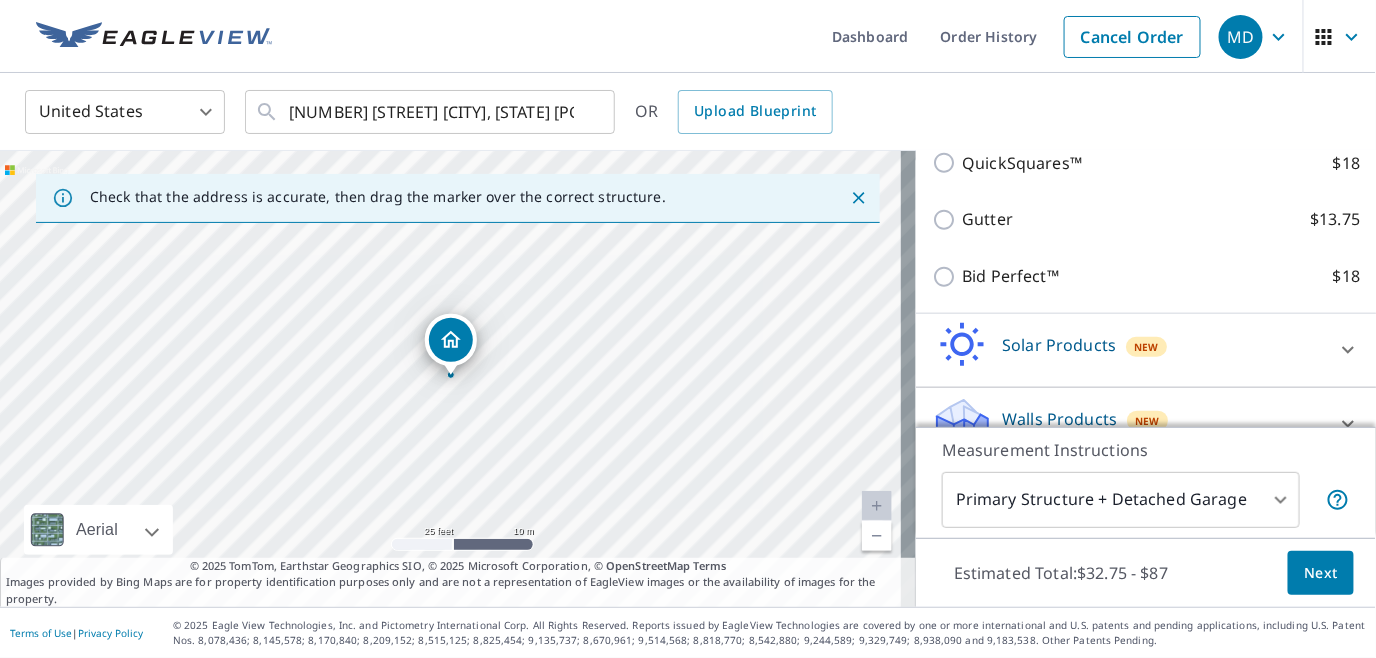 scroll, scrollTop: 517, scrollLeft: 0, axis: vertical 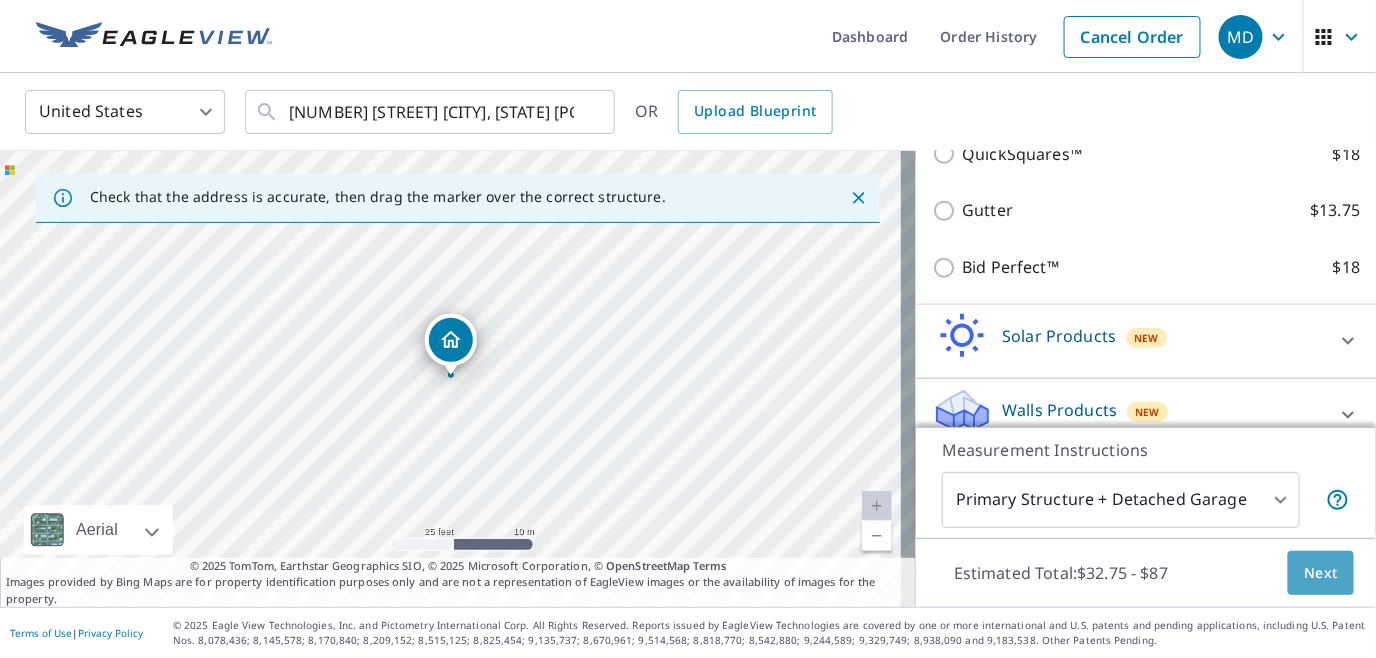 click on "Next" at bounding box center [1321, 573] 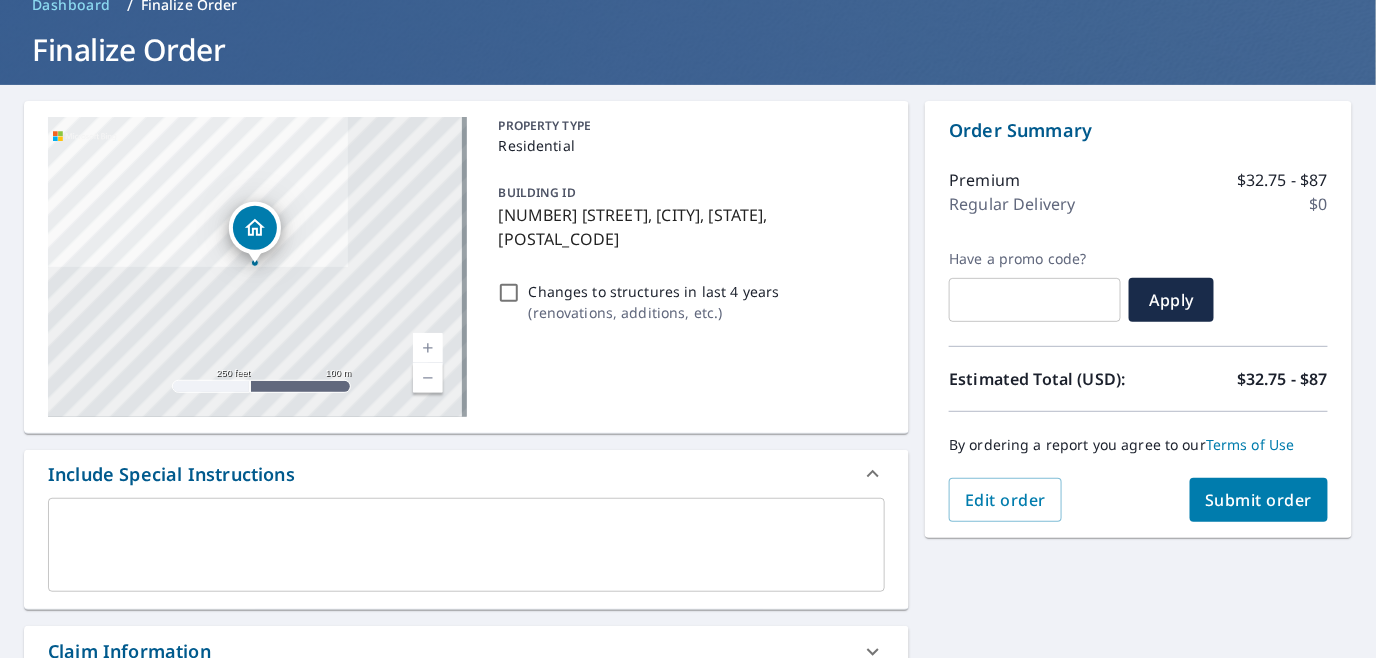 scroll, scrollTop: 0, scrollLeft: 0, axis: both 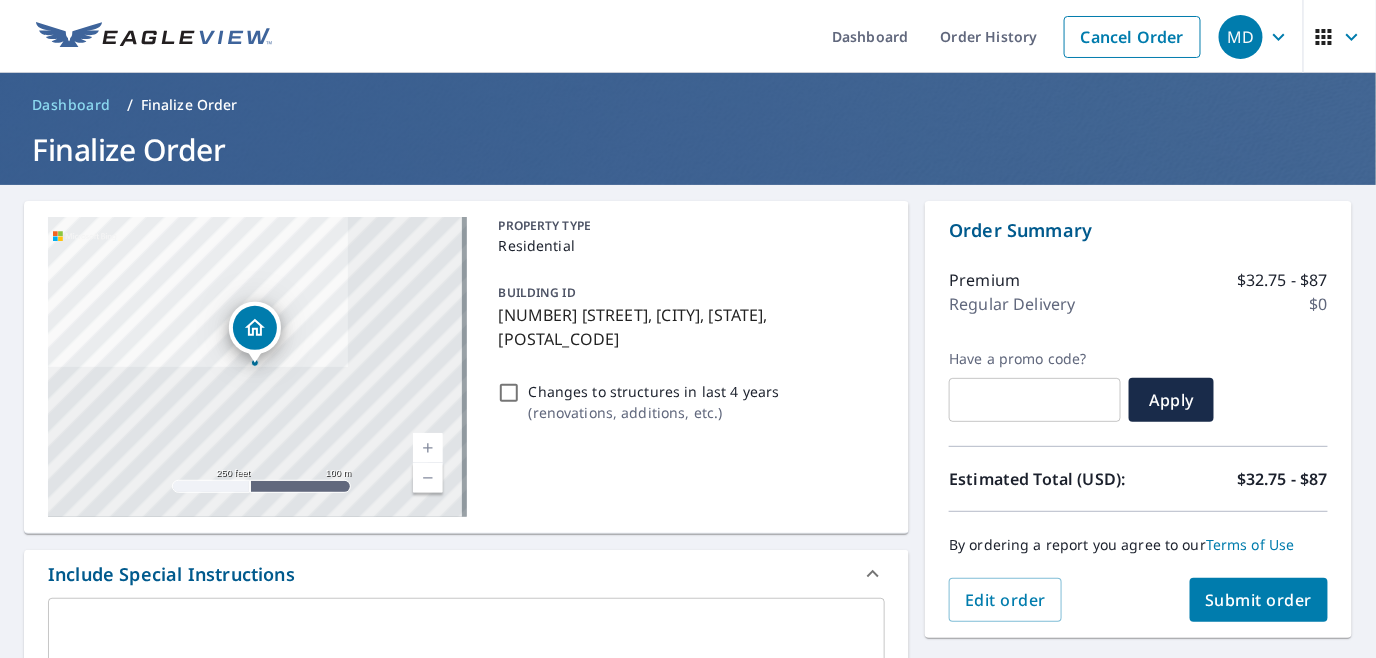 click on "Regular Delivery" at bounding box center (1012, 304) 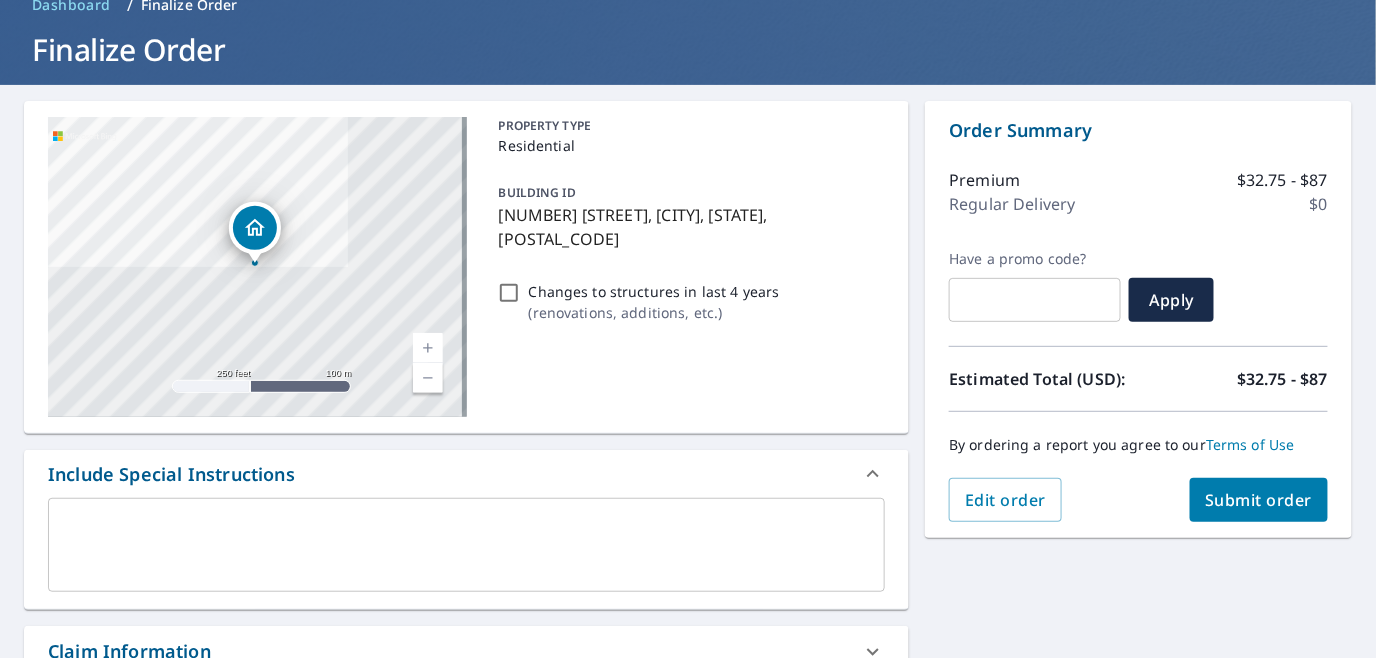 scroll, scrollTop: 0, scrollLeft: 0, axis: both 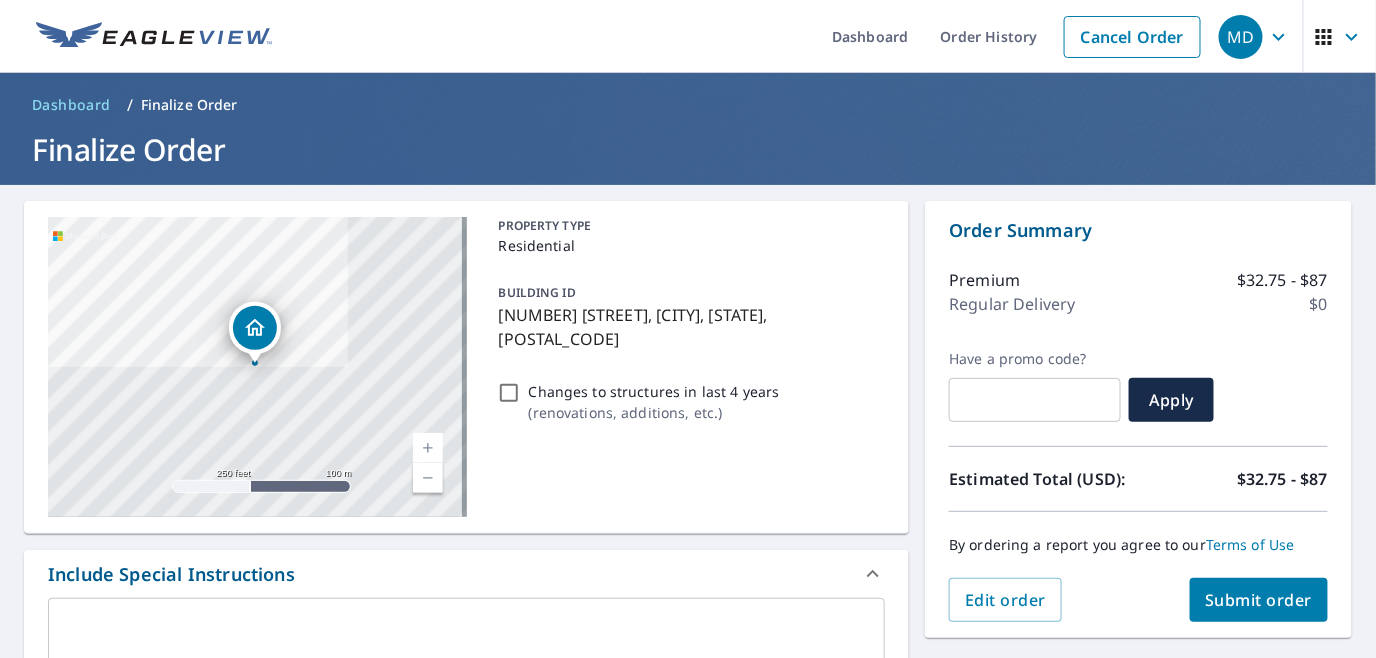 click on "Changes to structures in last 4 years ( renovations, additions, etc. )" at bounding box center [688, 402] 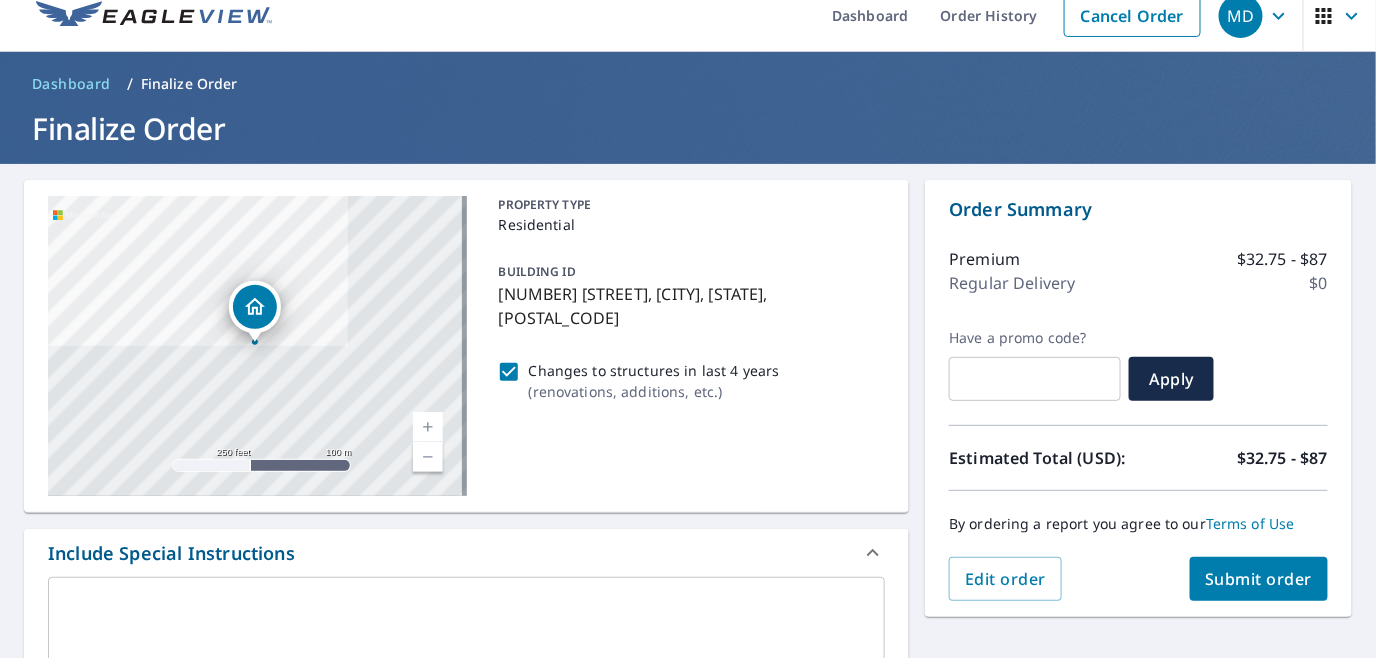 scroll, scrollTop: 0, scrollLeft: 0, axis: both 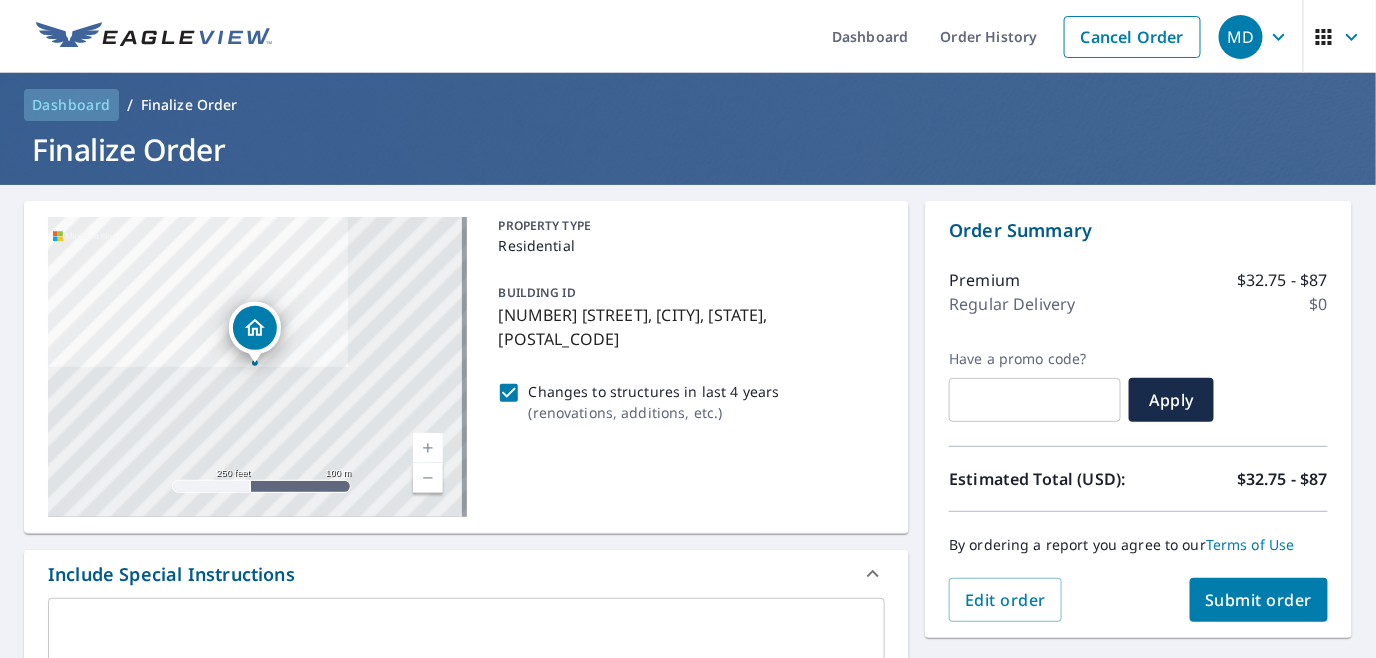 click on "Dashboard" at bounding box center (71, 105) 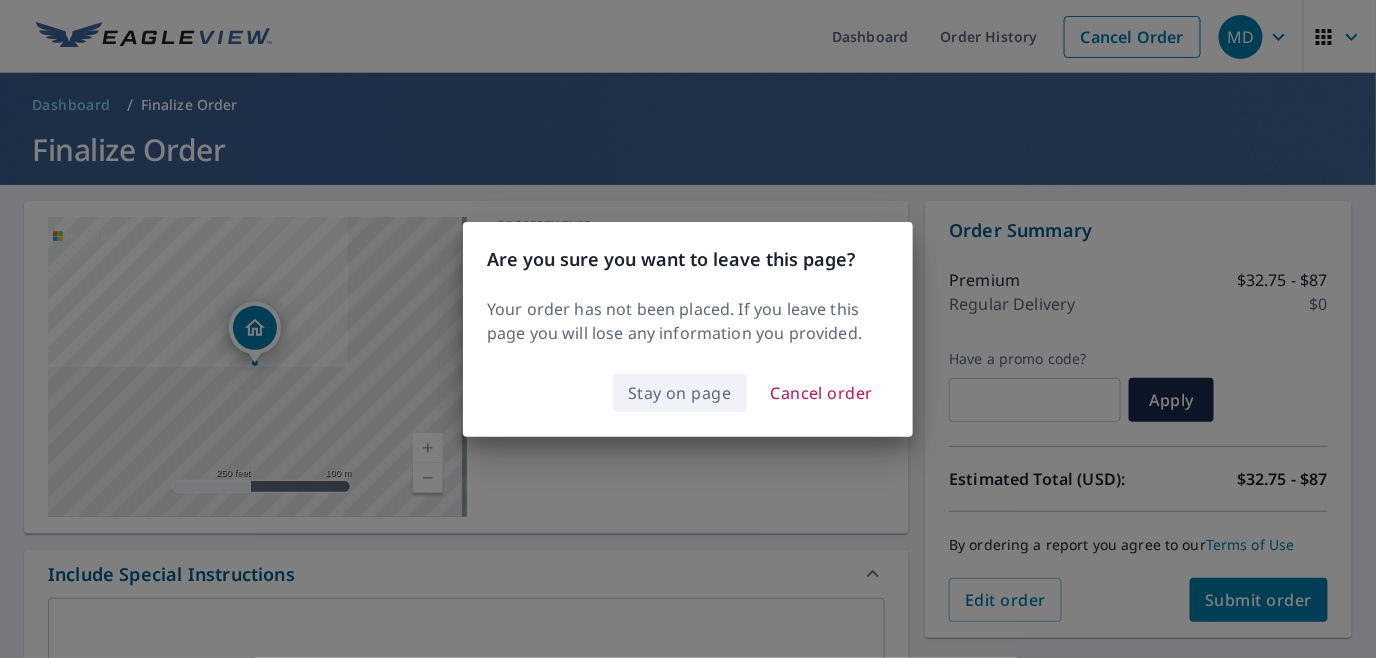 click on "Stay on page" at bounding box center [680, 393] 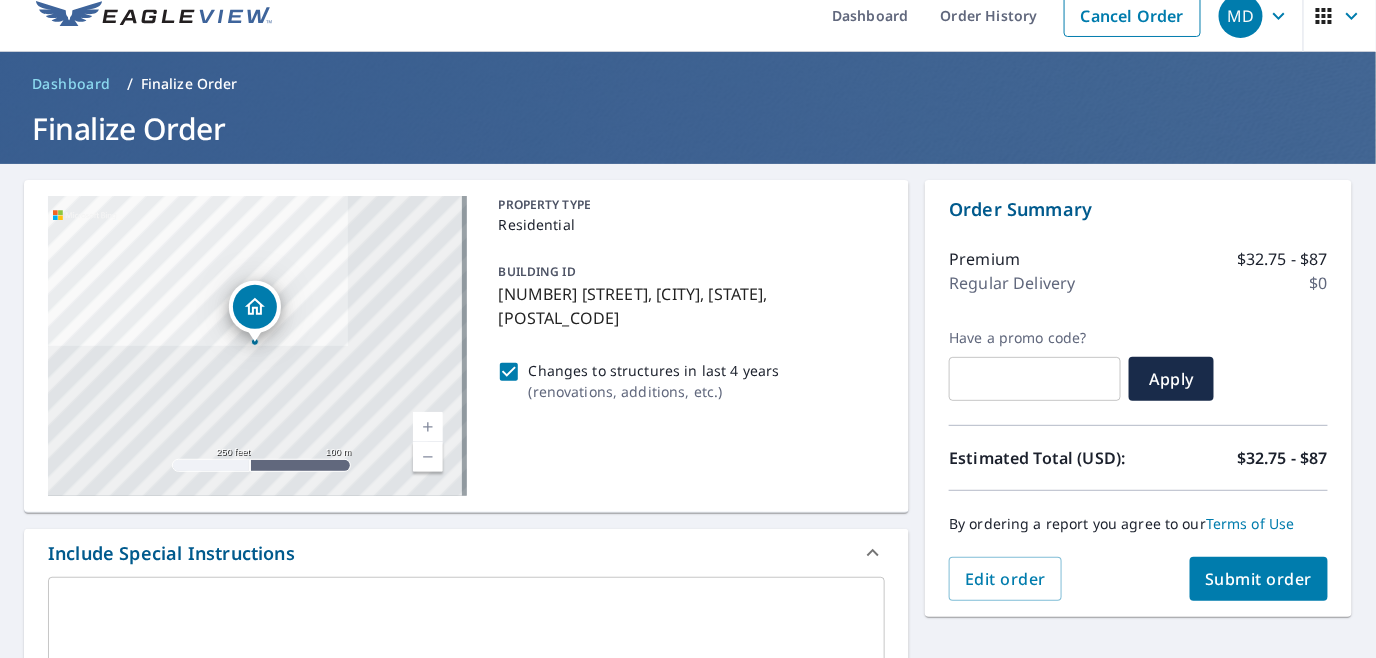 scroll, scrollTop: 0, scrollLeft: 0, axis: both 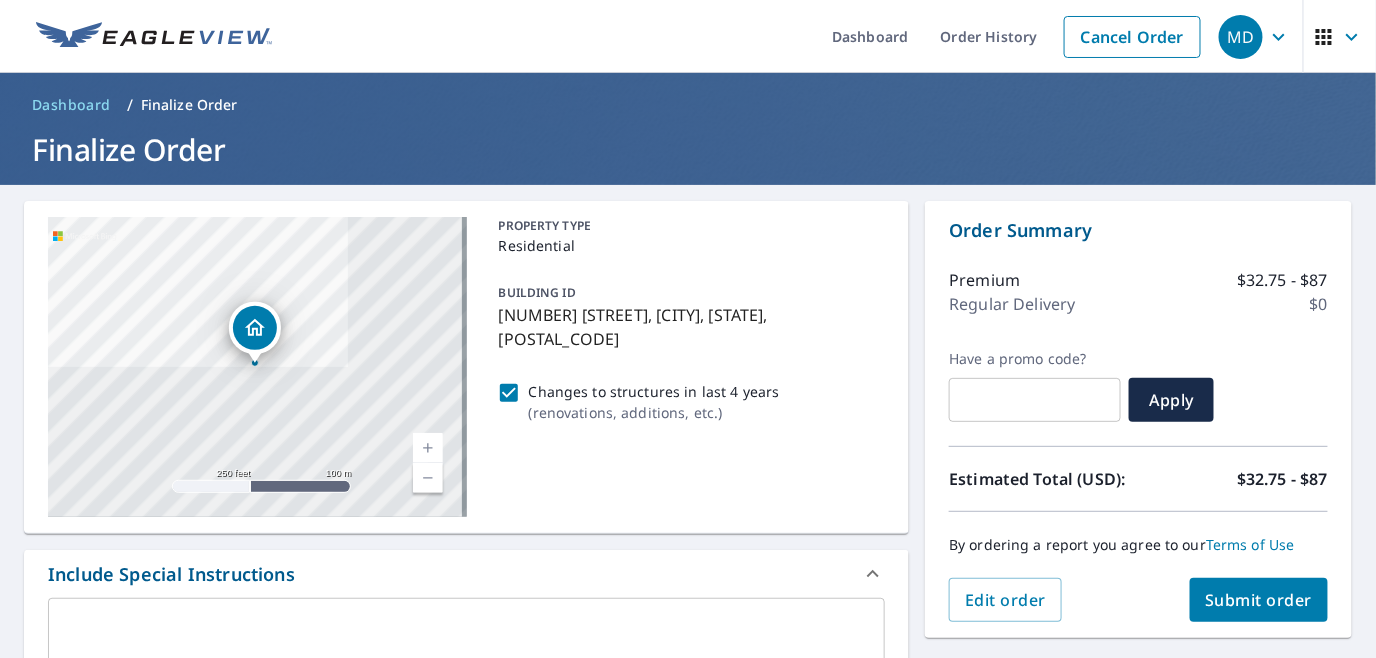 click at bounding box center (1340, 37) 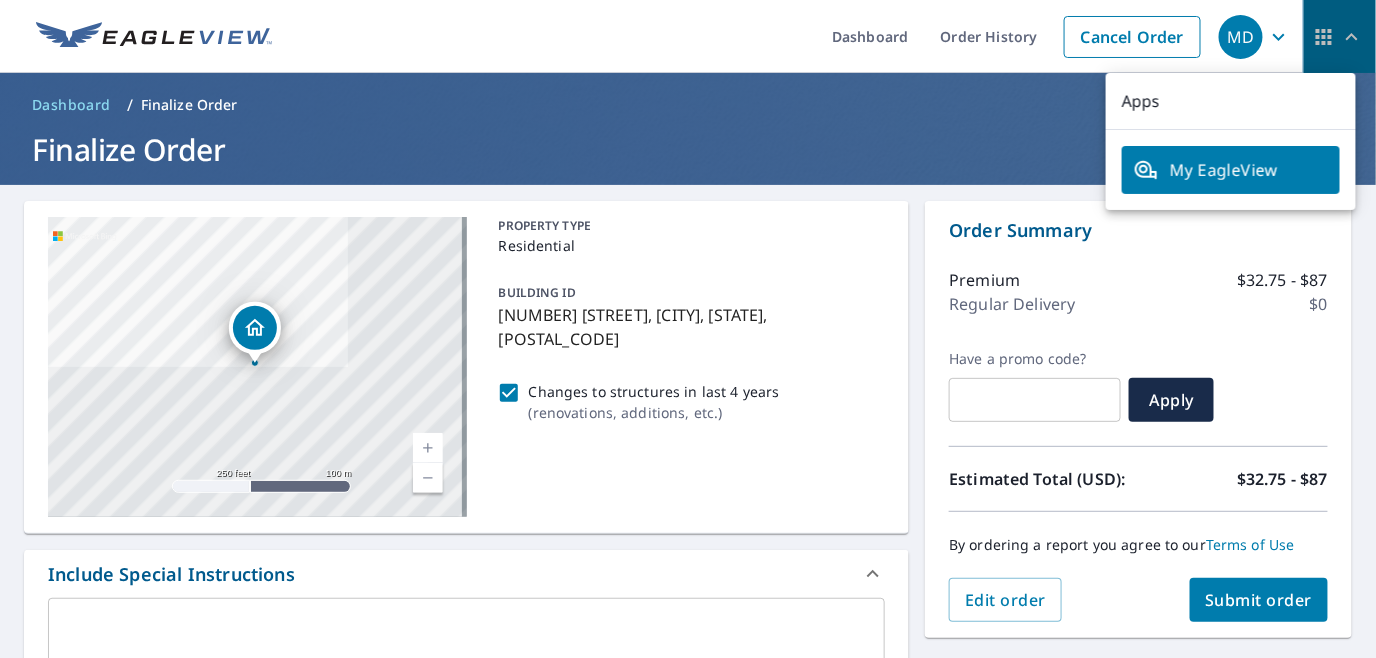 click at bounding box center (1340, 37) 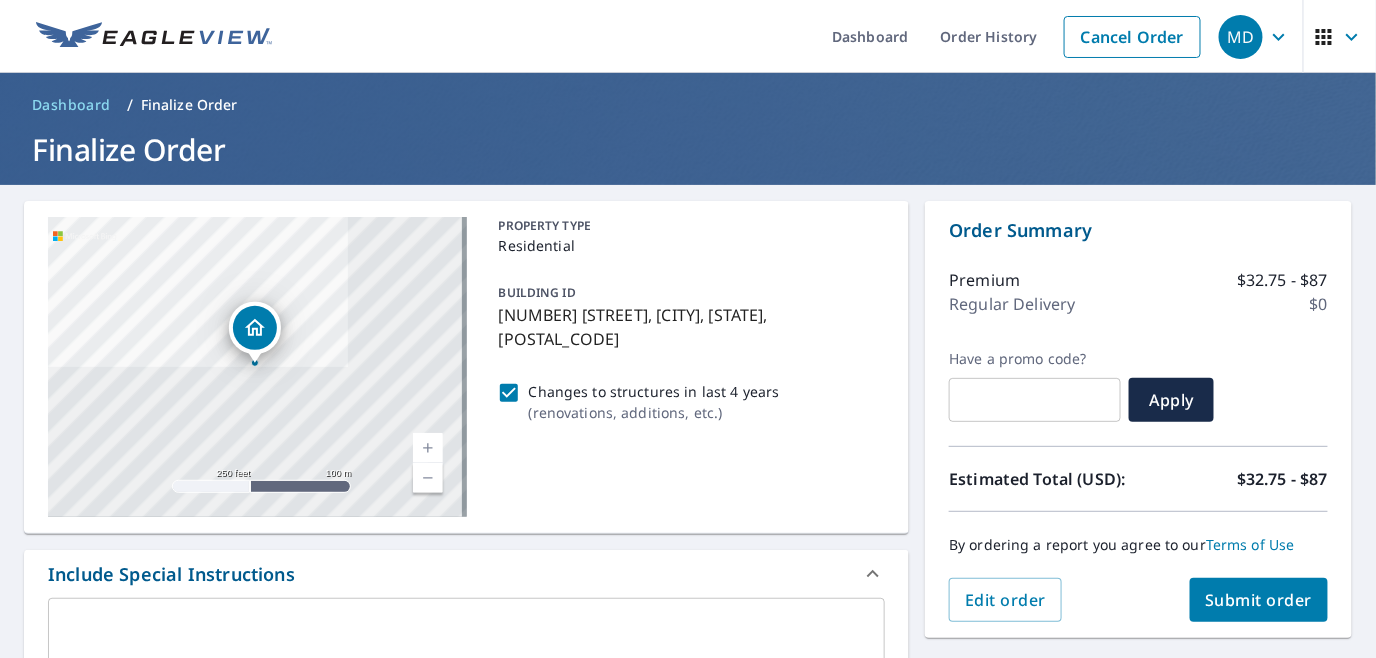 click on "Finalize Order" at bounding box center (189, 105) 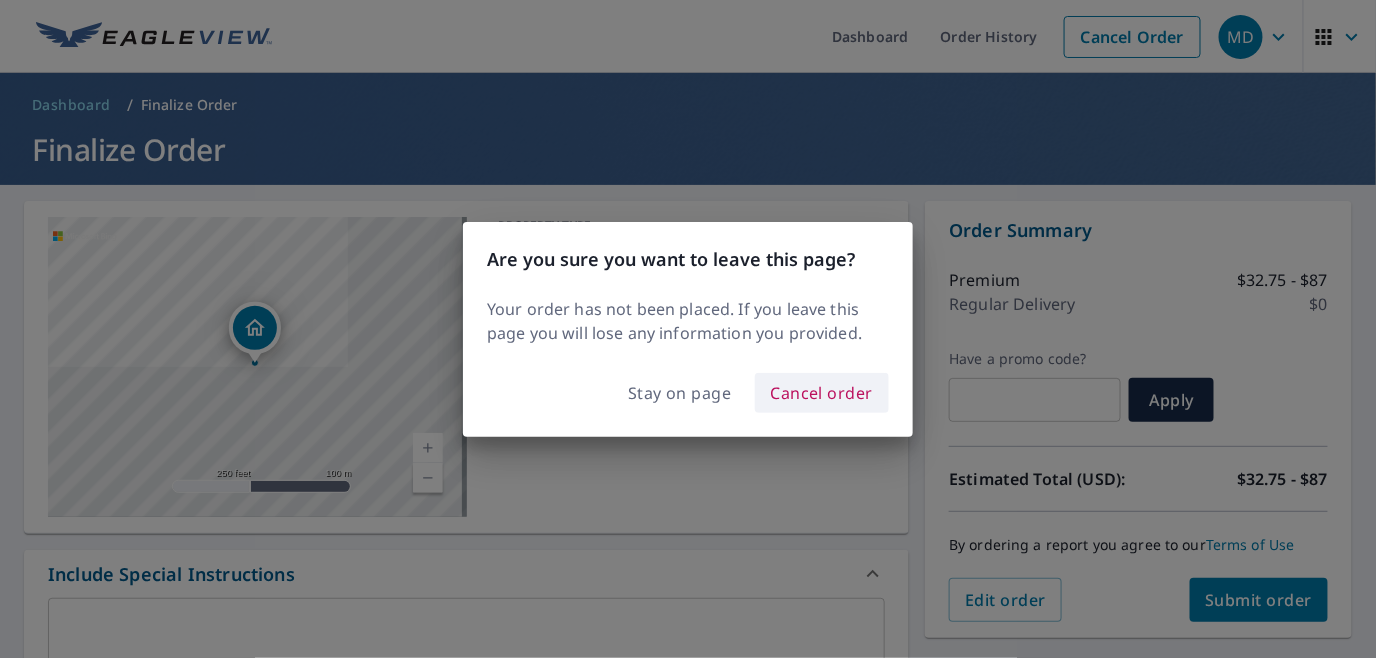 click on "Cancel order" at bounding box center (822, 393) 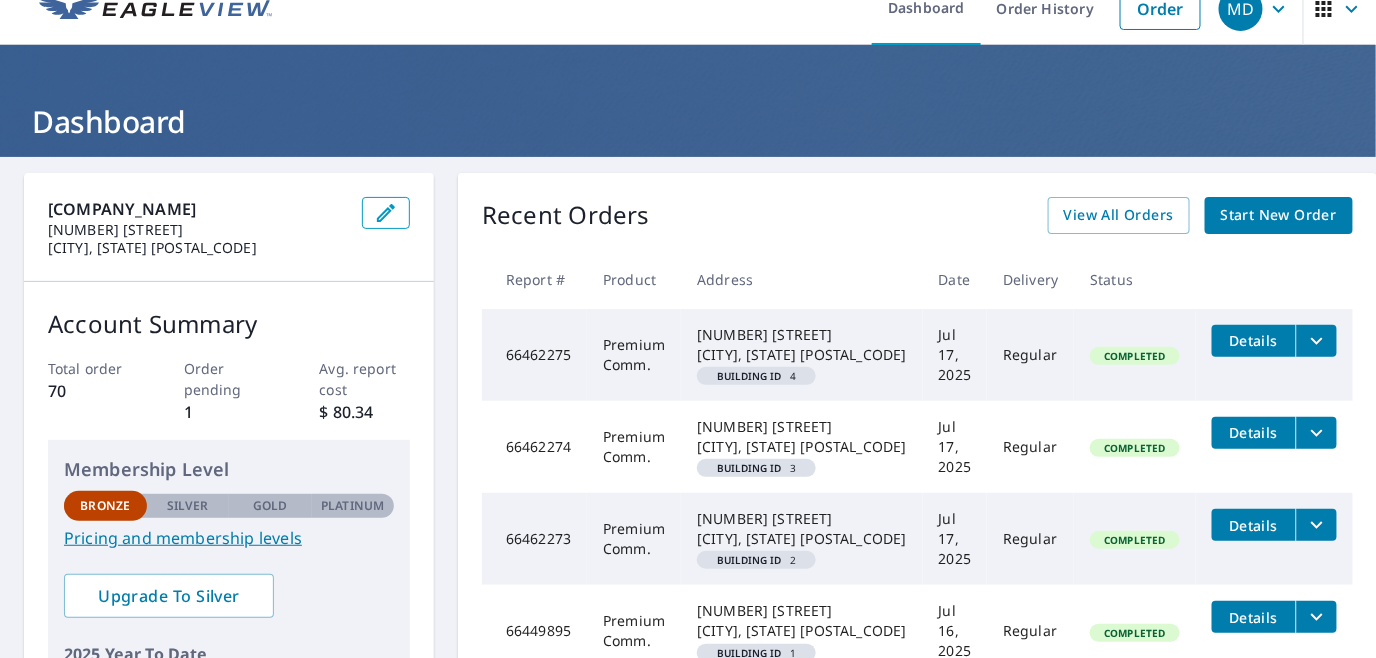scroll, scrollTop: 0, scrollLeft: 0, axis: both 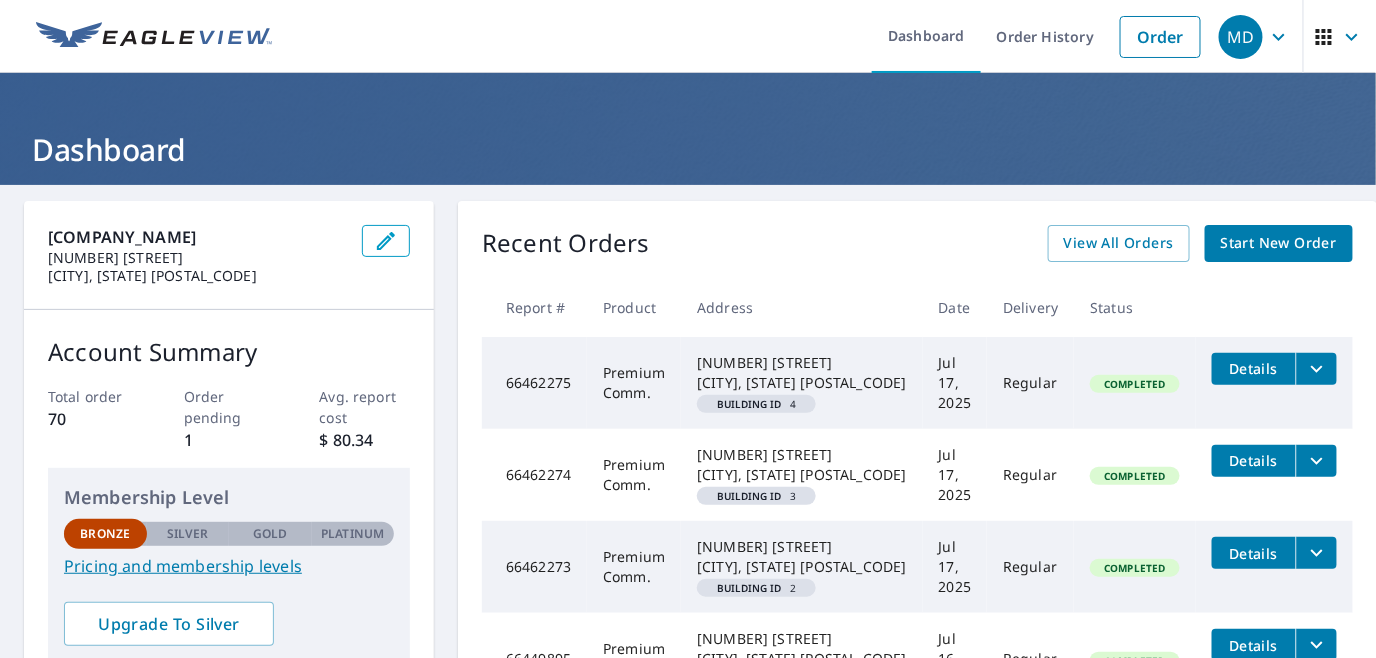 click on "Start New Order" at bounding box center (1279, 243) 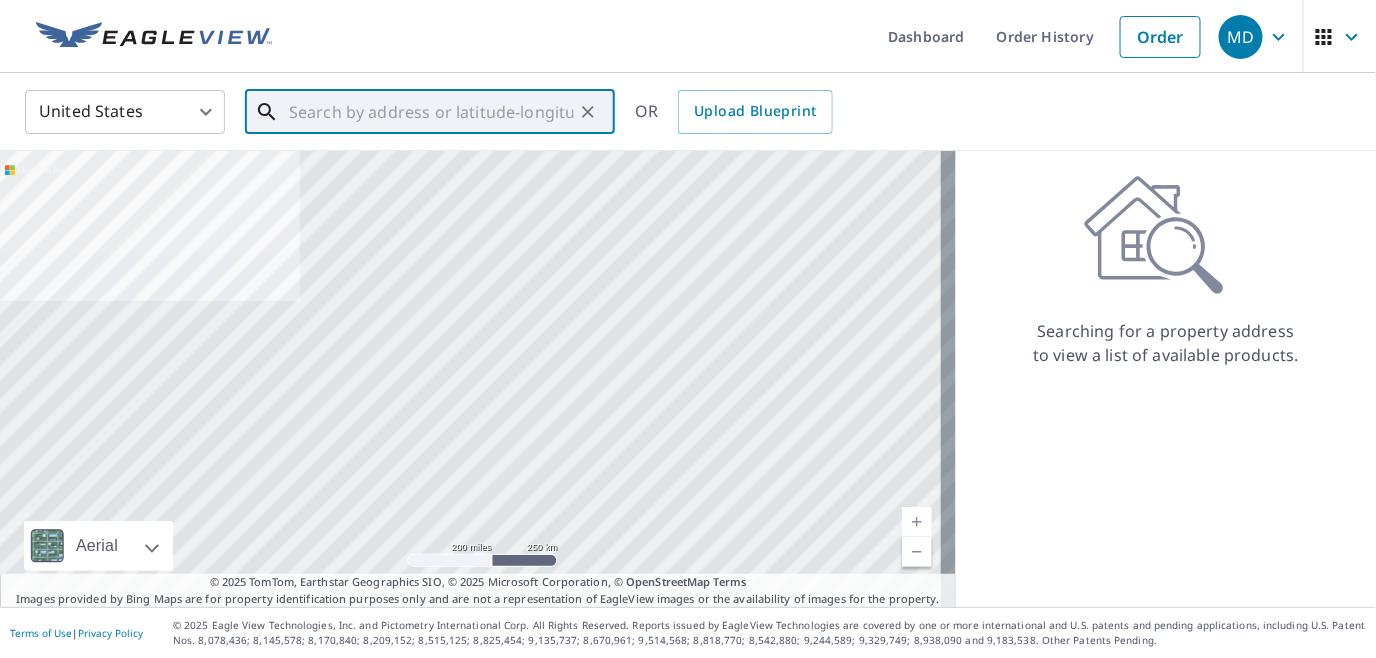 click at bounding box center [431, 112] 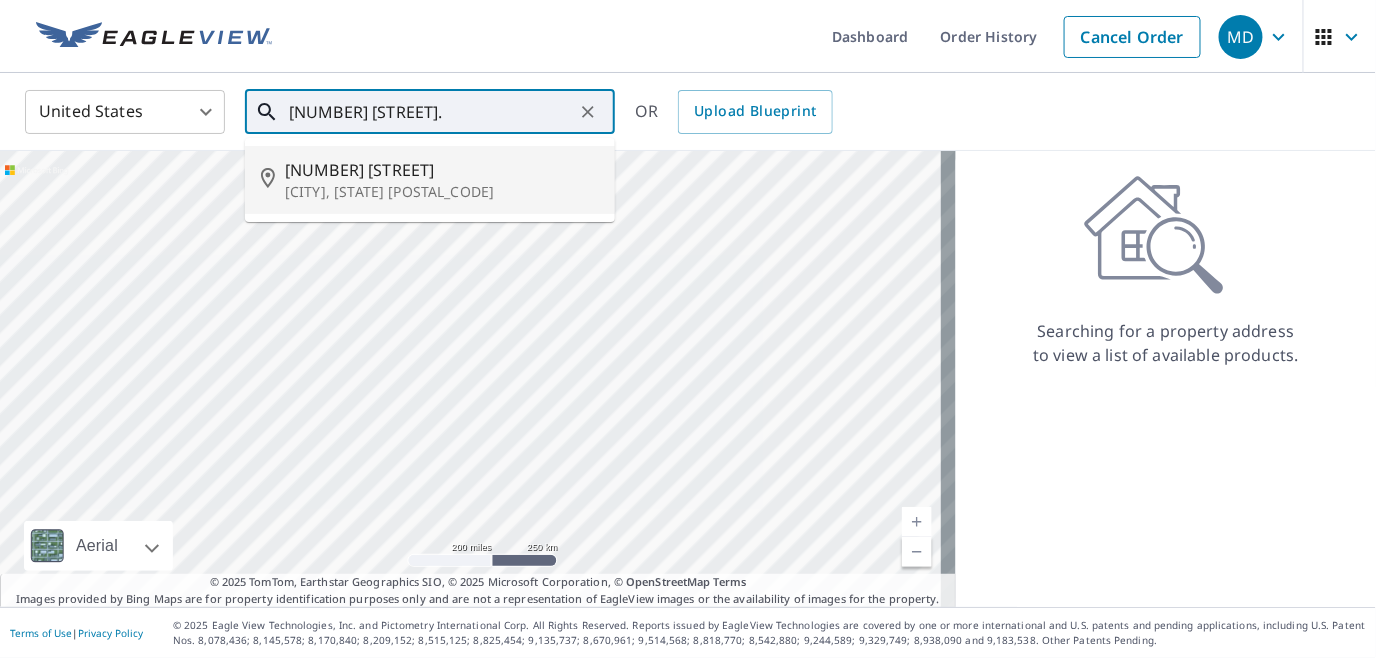 click on "[CITY], [STATE] [POSTAL_CODE]" at bounding box center (442, 192) 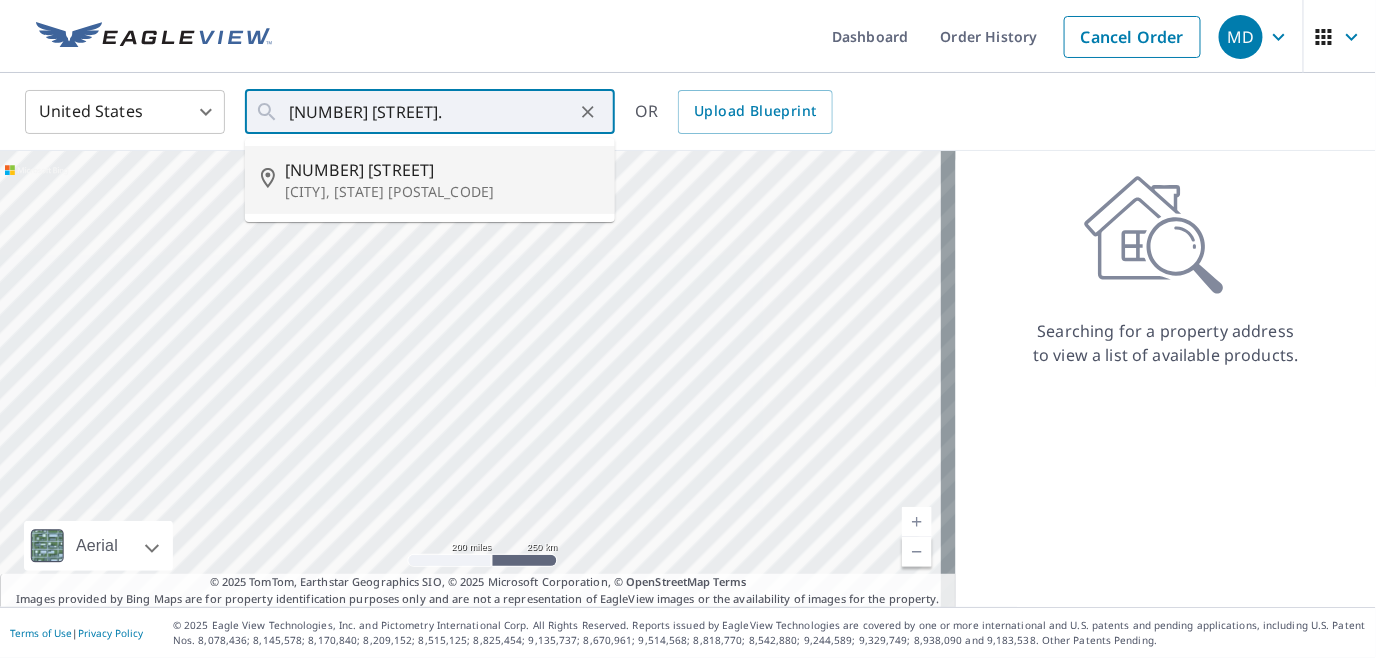 type on "[NUMBER] [STREET] [CITY], [STATE] [POSTAL_CODE]" 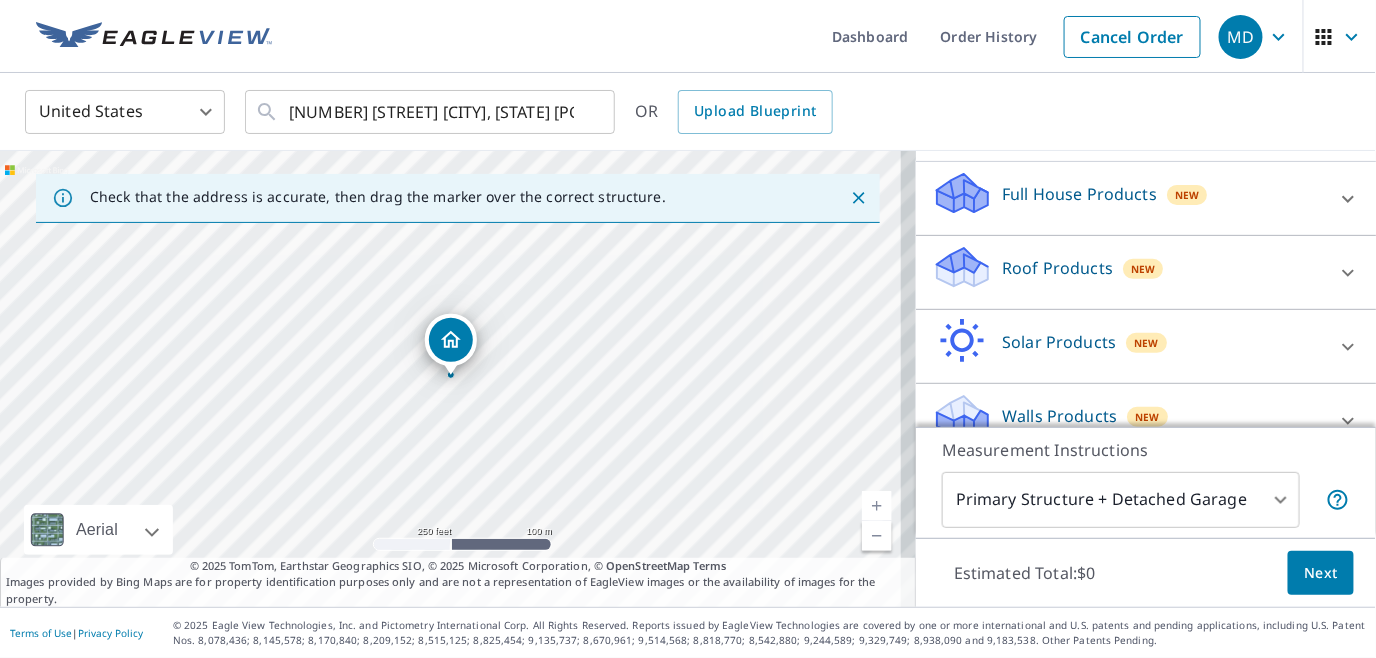 scroll, scrollTop: 224, scrollLeft: 0, axis: vertical 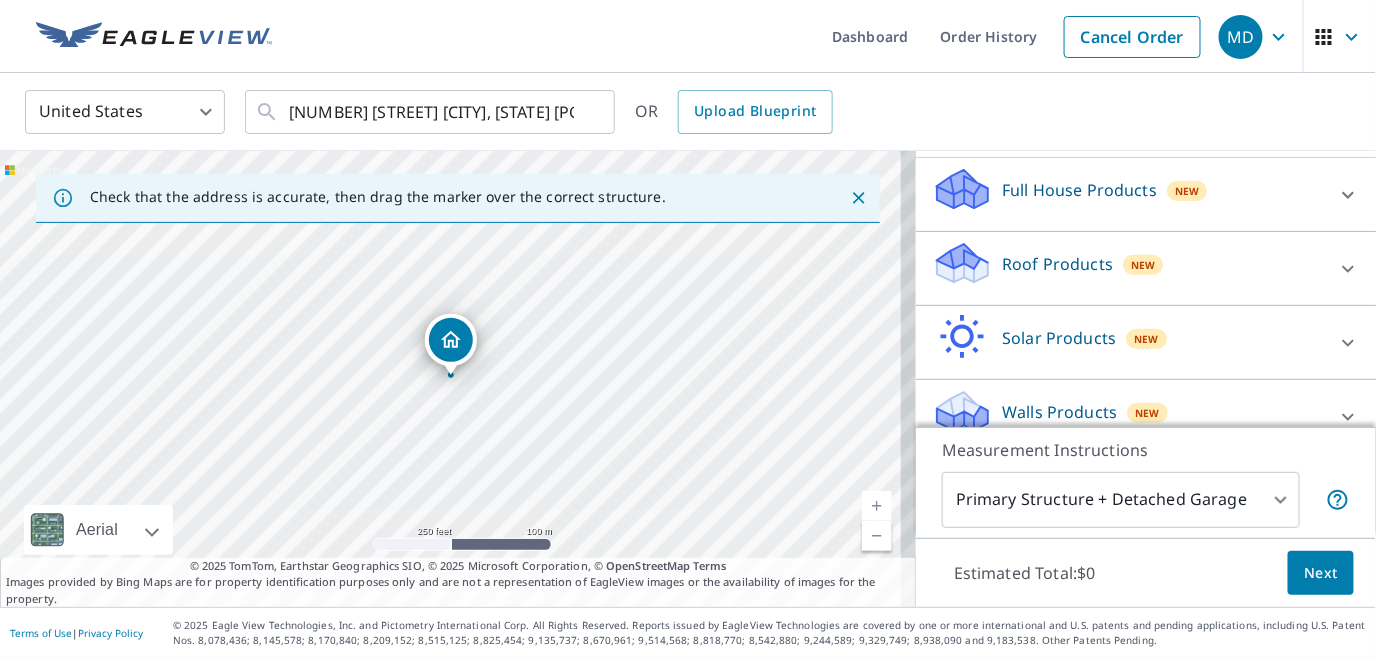click on "Roof Products" at bounding box center [1057, 264] 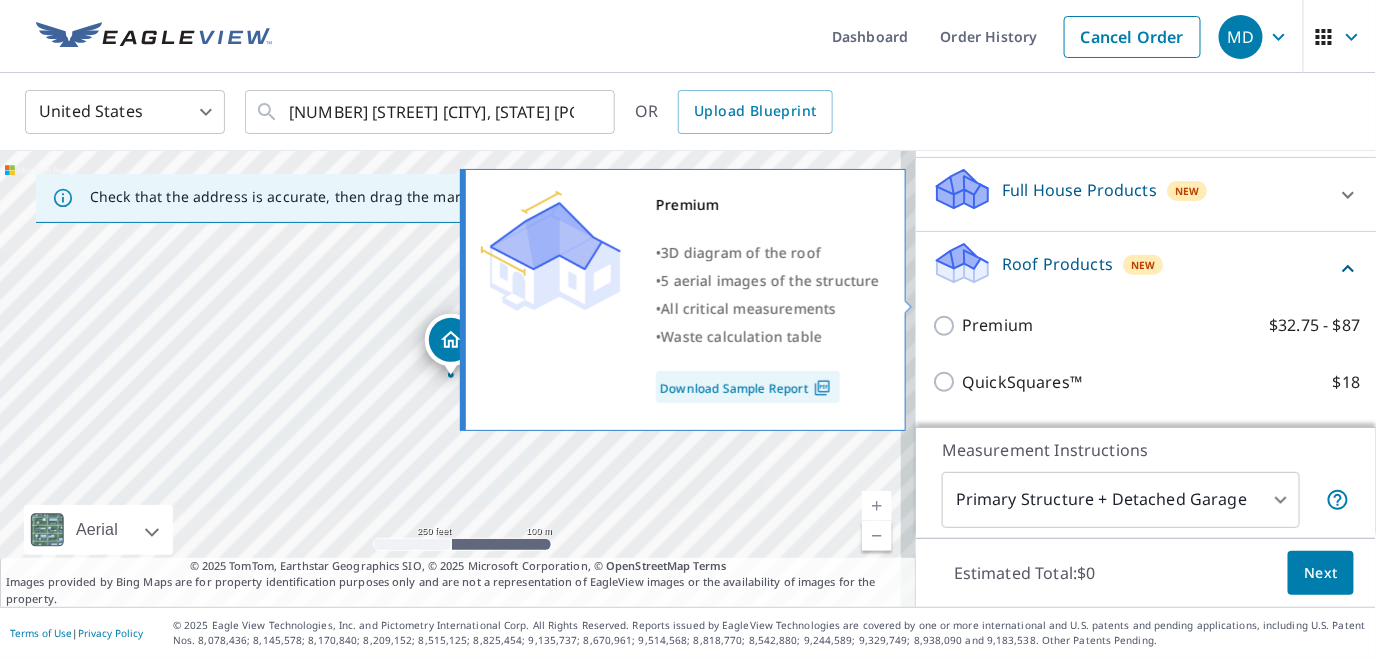 click on "Premium $32.75 - $87" at bounding box center [947, 326] 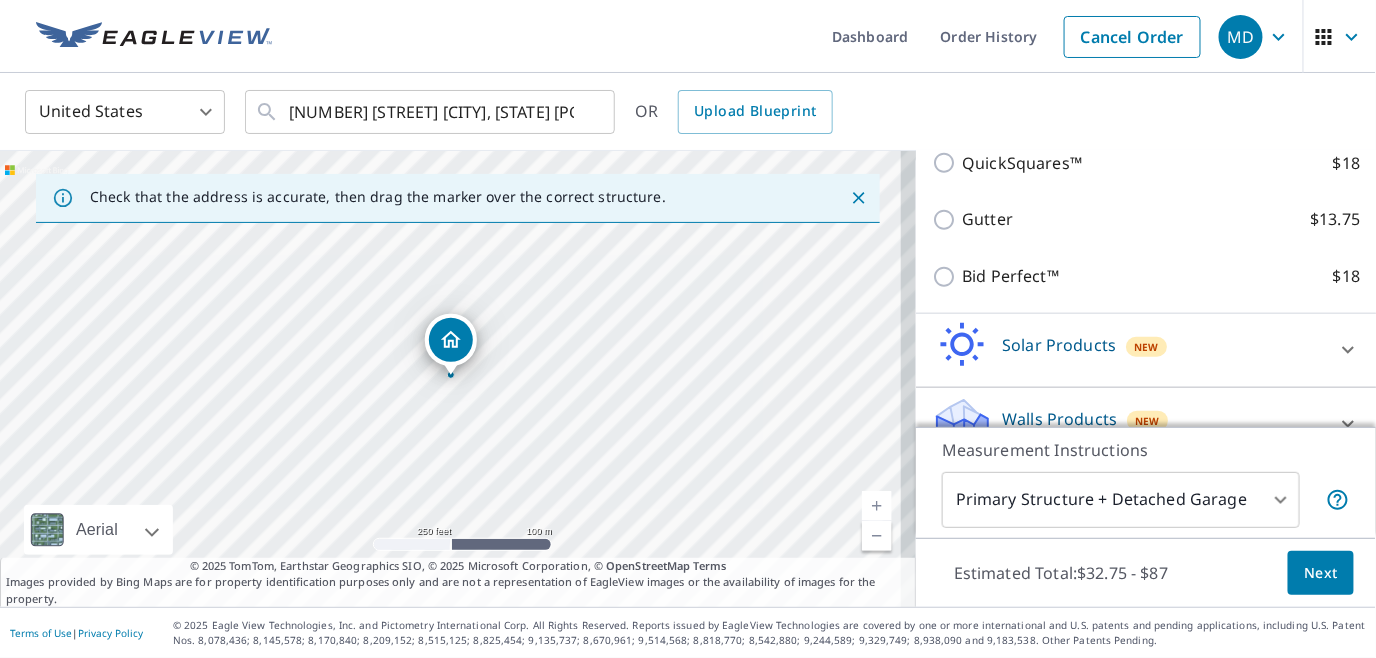 scroll, scrollTop: 517, scrollLeft: 0, axis: vertical 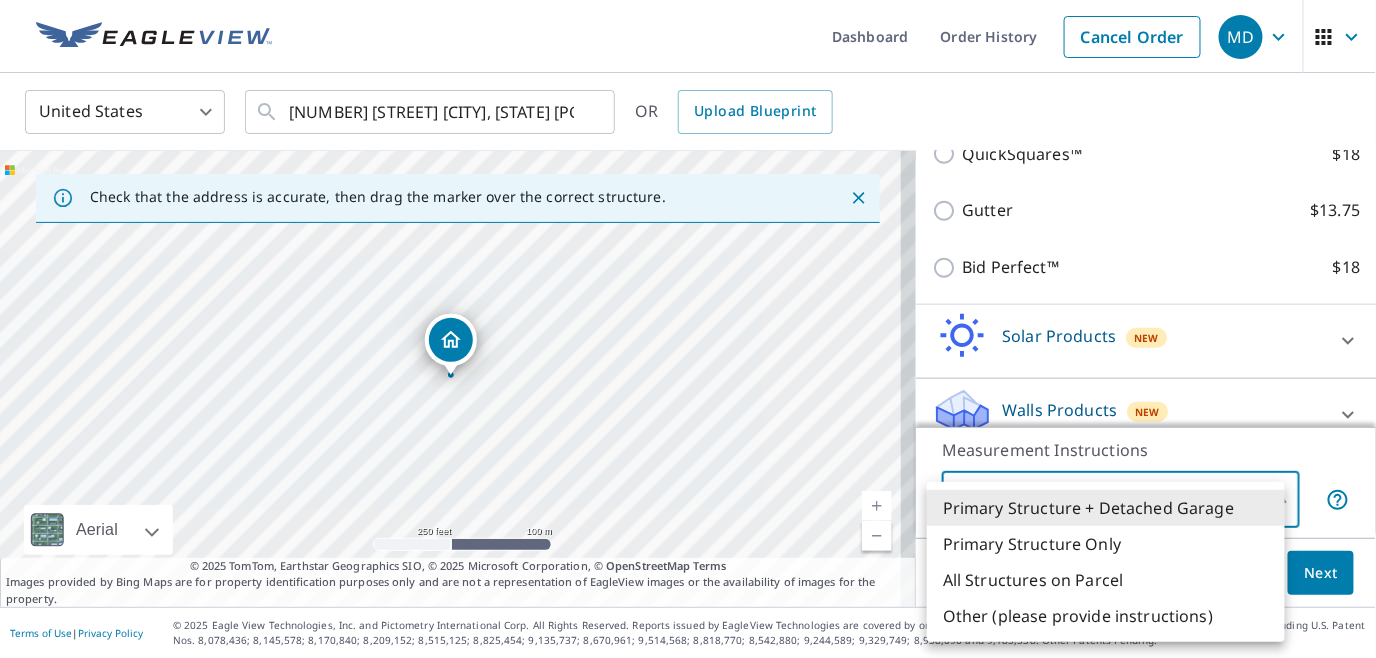 click on "MD MD
Dashboard Order History Cancel Order MD United States US ​ [NUMBER] [STREET] [CITY], [STATE] [POSTAL_CODE] ​ OR Upload Blueprint Check that the address is accurate, then drag the marker over the correct structure. [NUMBER] [STREET] [CITY], [STATE] [POSTAL_CODE] Aerial Road A standard road map Aerial A detailed look from above Labels Labels 250 feet 100 m © 2025 TomTom, © Vexcel Imaging, © 2025 Microsoft Corporation,  © OpenStreetMap Terms © 2025 TomTom, Earthstar Geographics SIO, © 2025 Microsoft Corporation, ©   OpenStreetMap   Terms Images provided by Bing Maps are for property identification purposes only and are not a representation of EagleView images or the availability of images for the property. PROPERTY TYPE Residential Commercial Multi-Family This is a complex BUILDING ID [NUMBER] [STREET], [CITY], [STATE], [POSTAL_CODE] Full House Products New Full House™ $105 Roof Products New Premium with Regular Delivery Premium $32.75 - $87 Delivery Regular $0 8 ​ QuickSquares™ $18 Gutter $13.75 Bid Perfect™ $18" at bounding box center (688, 329) 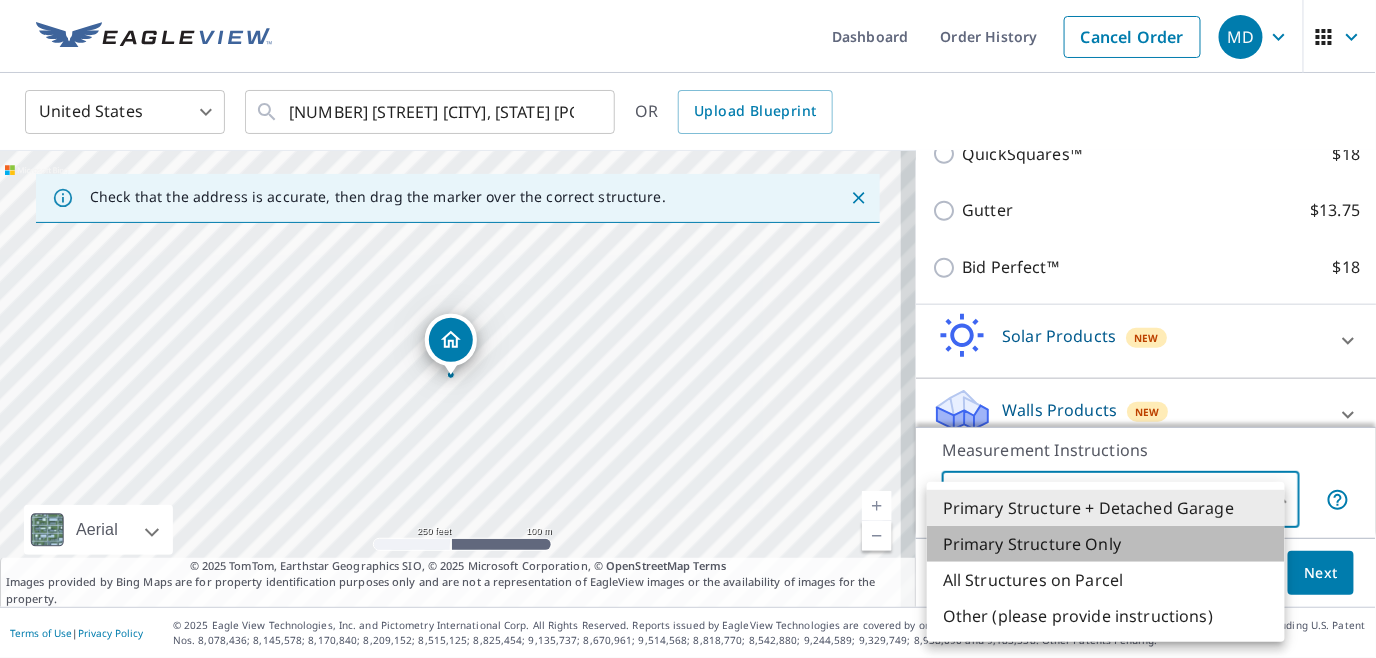click on "Primary Structure Only" at bounding box center [1106, 544] 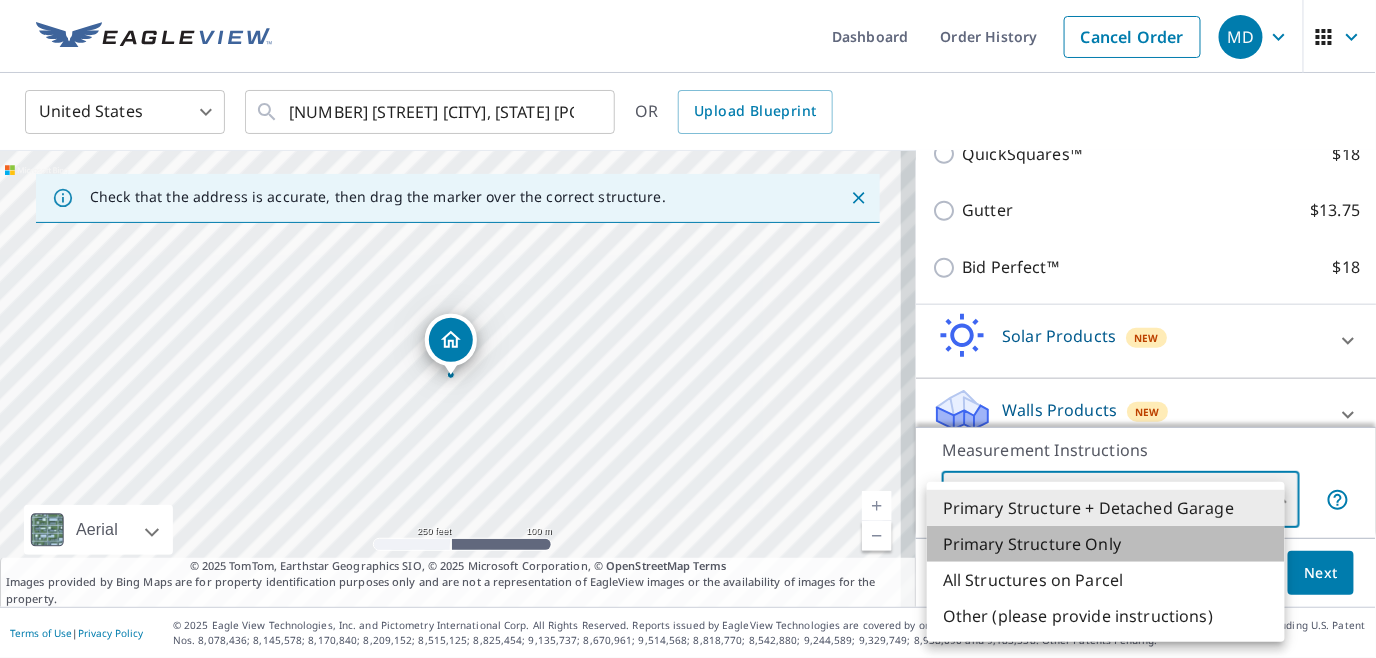 type on "2" 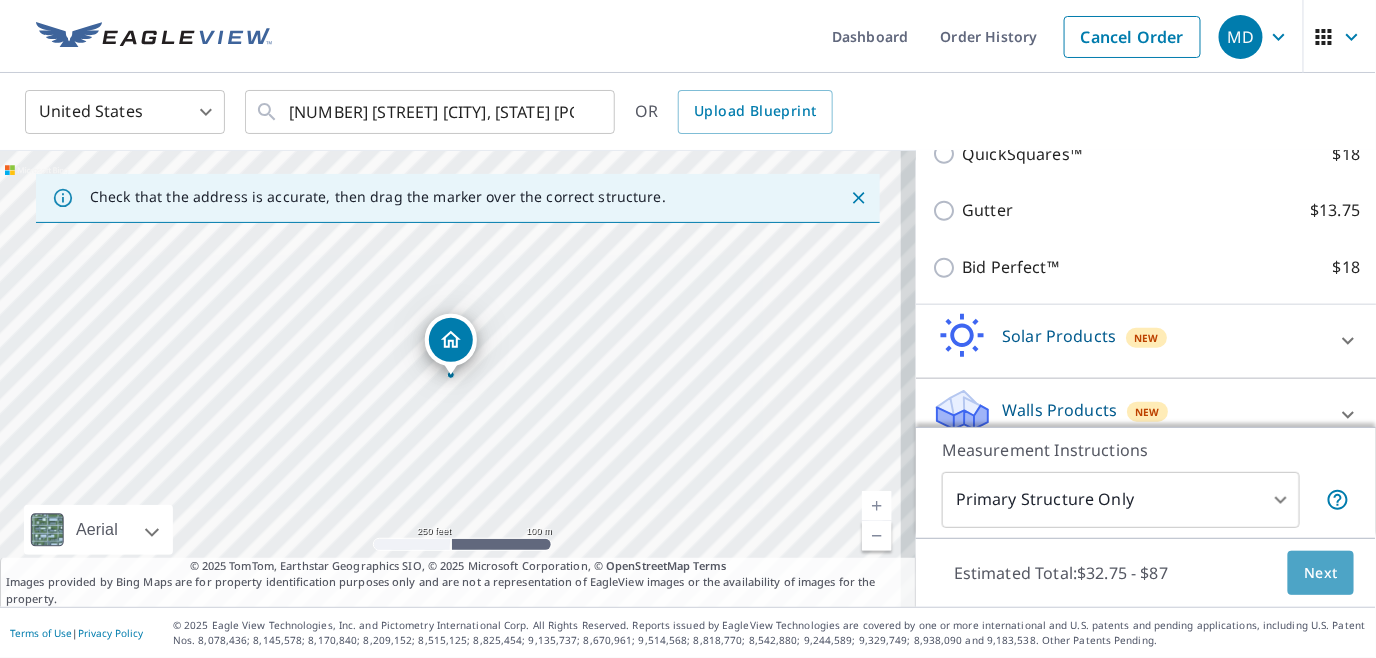 click on "Next" at bounding box center [1321, 573] 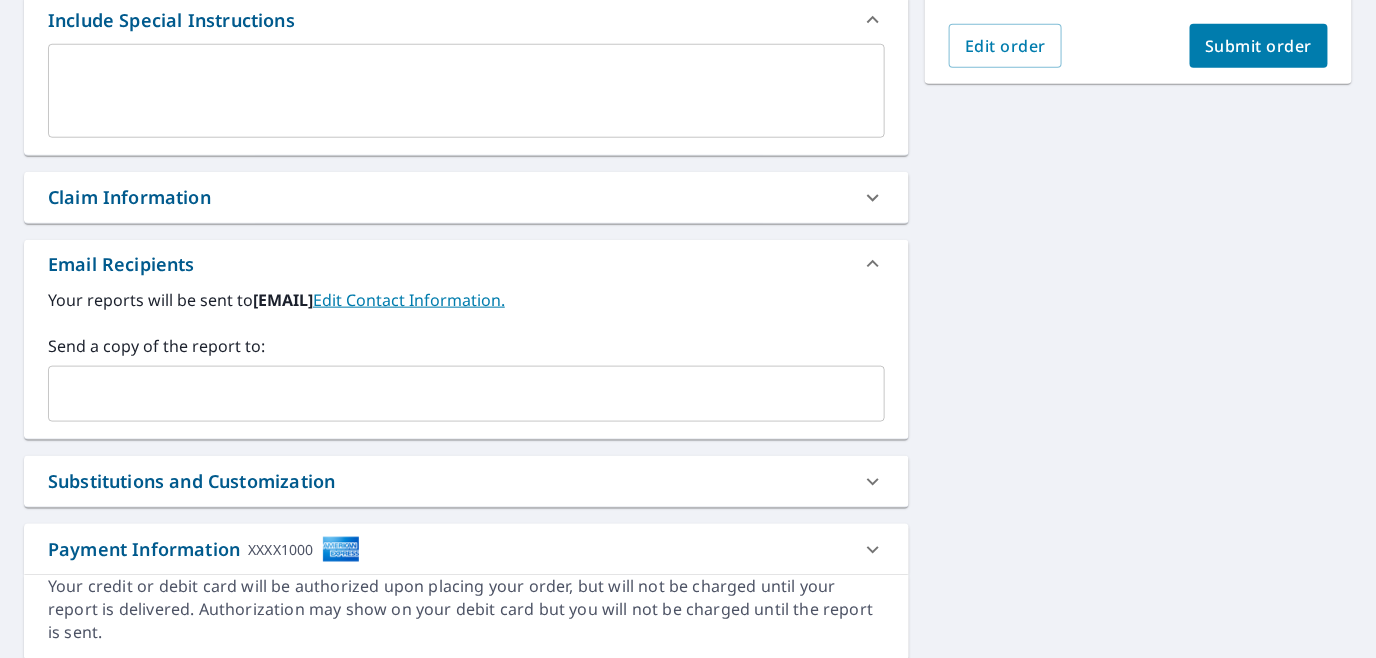 scroll, scrollTop: 521, scrollLeft: 0, axis: vertical 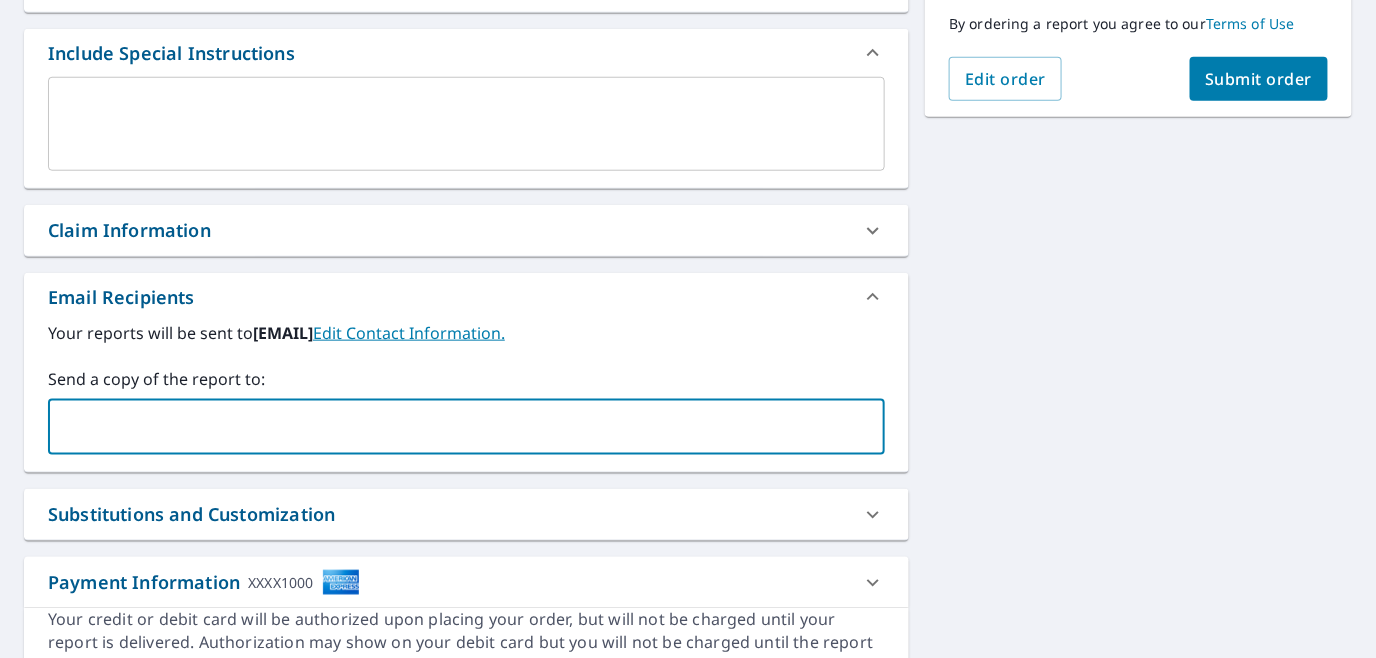 click at bounding box center (451, 427) 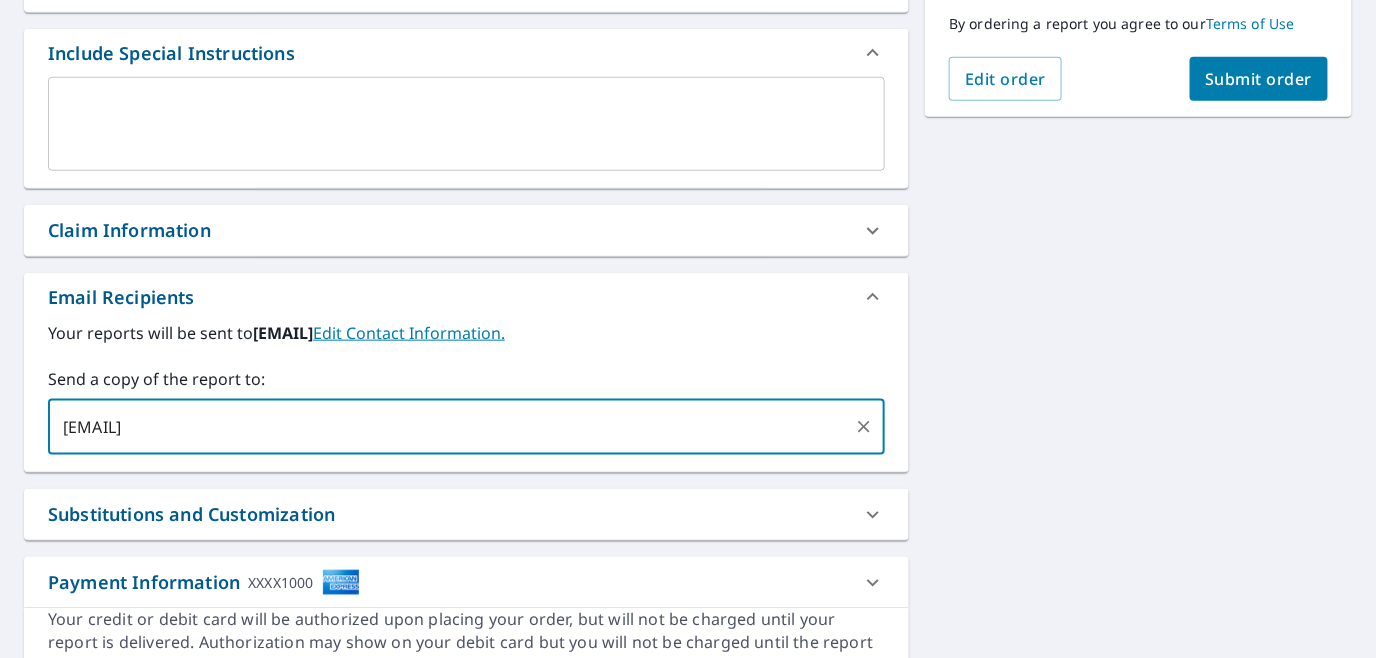 type on "[EMAIL]" 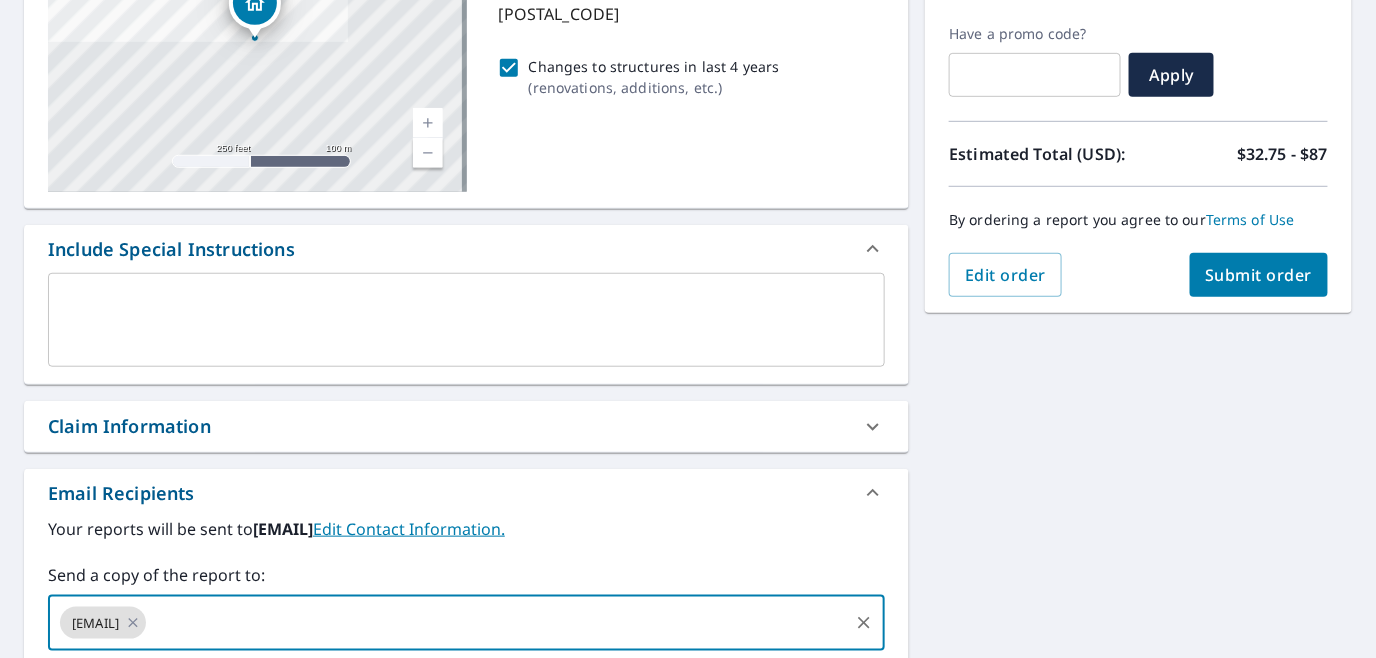 scroll, scrollTop: 521, scrollLeft: 0, axis: vertical 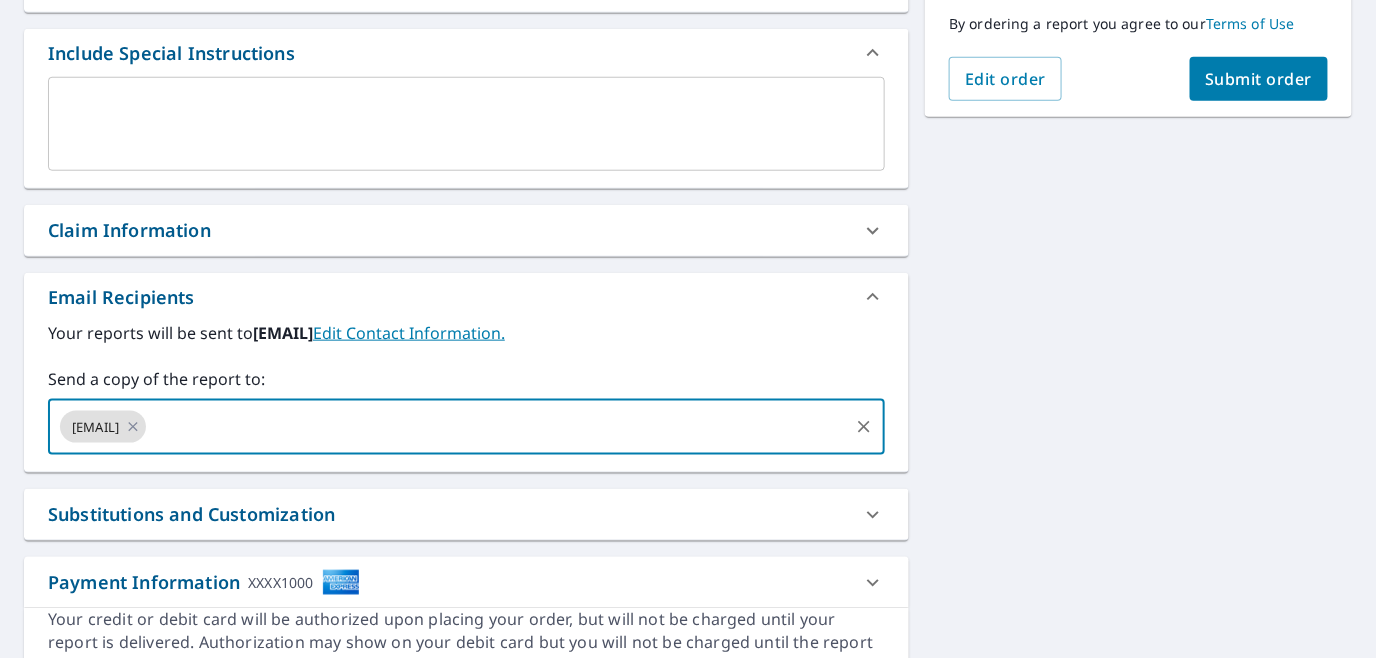 click 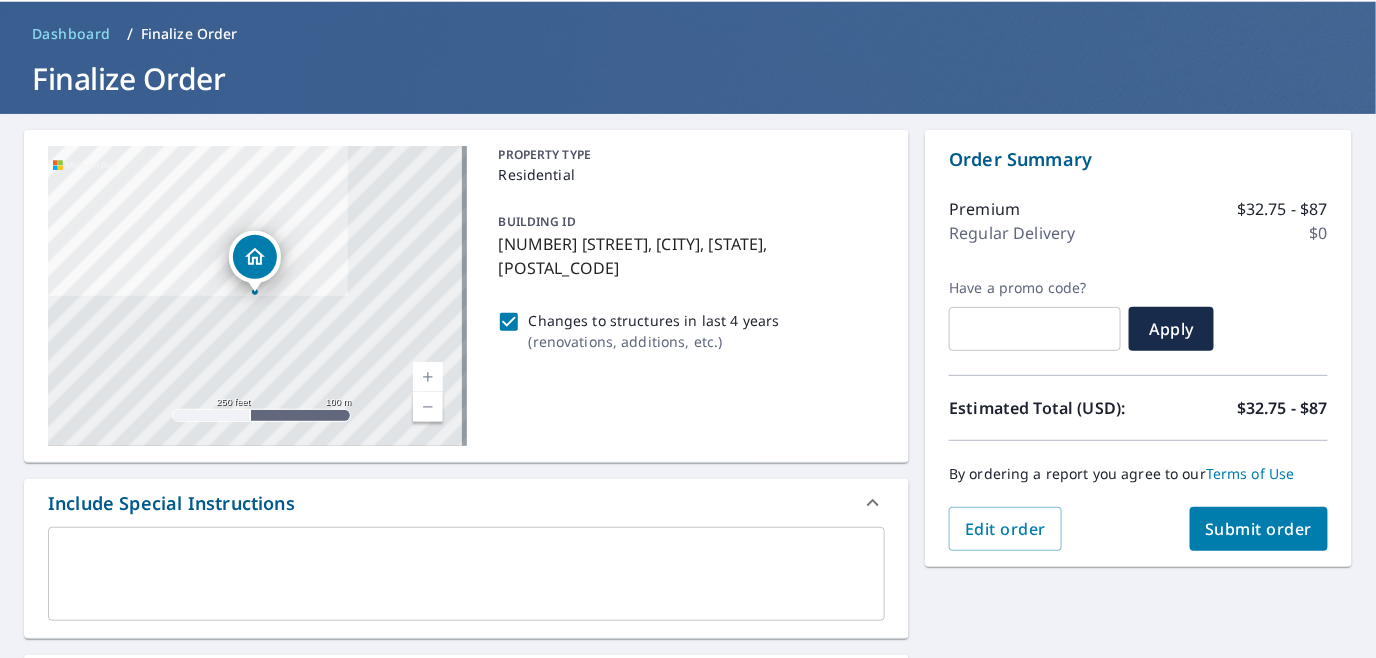 scroll, scrollTop: 100, scrollLeft: 0, axis: vertical 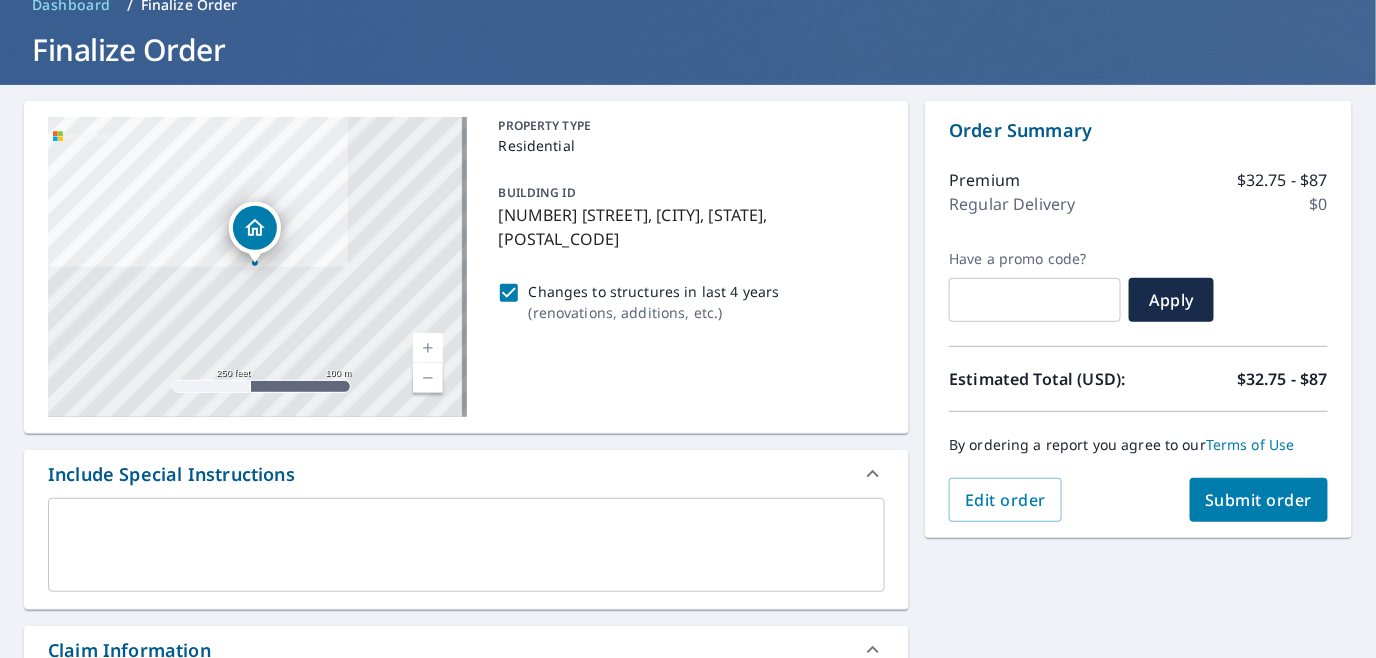 click on "Submit order" at bounding box center [1259, 500] 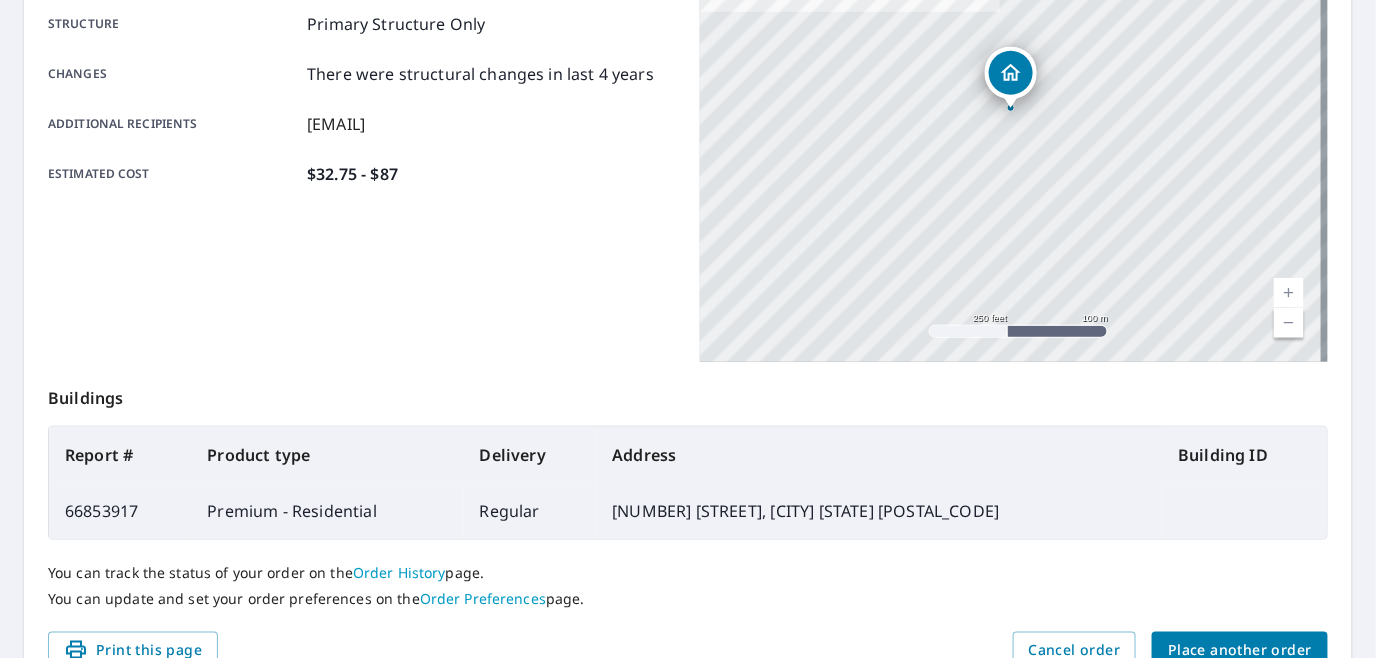 scroll, scrollTop: 517, scrollLeft: 0, axis: vertical 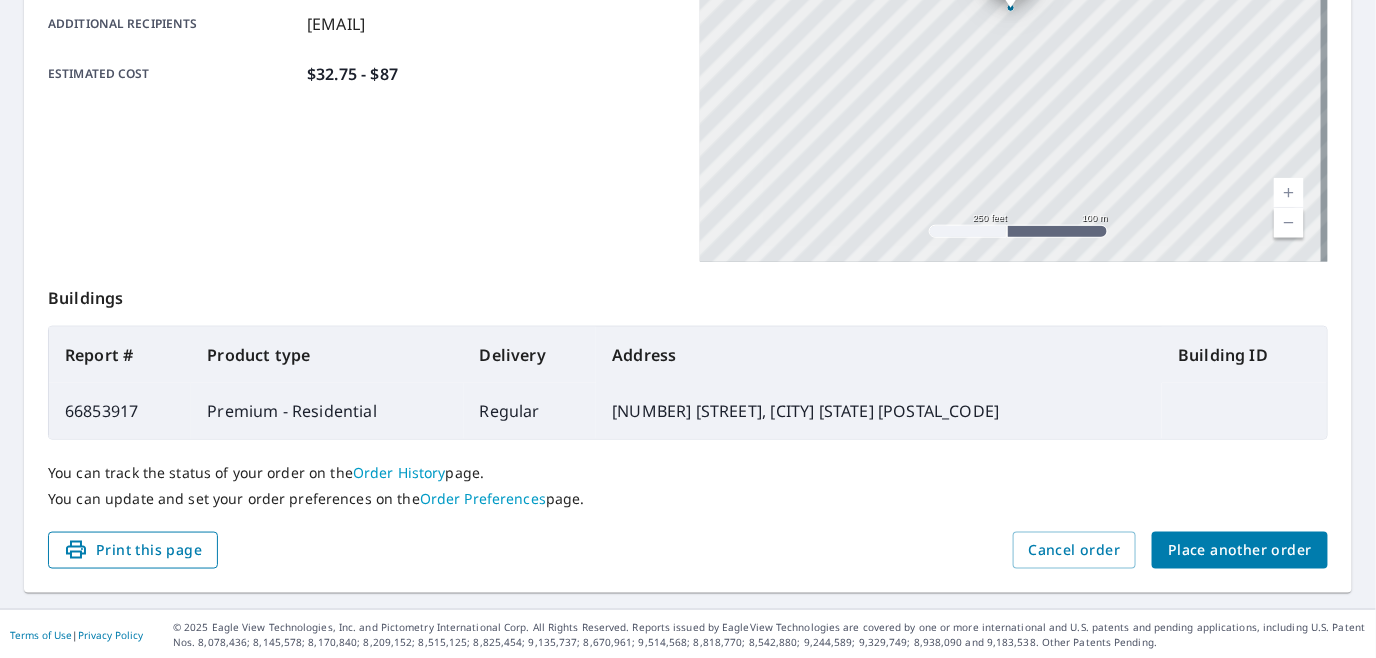 click on "Print this page" at bounding box center [133, 550] 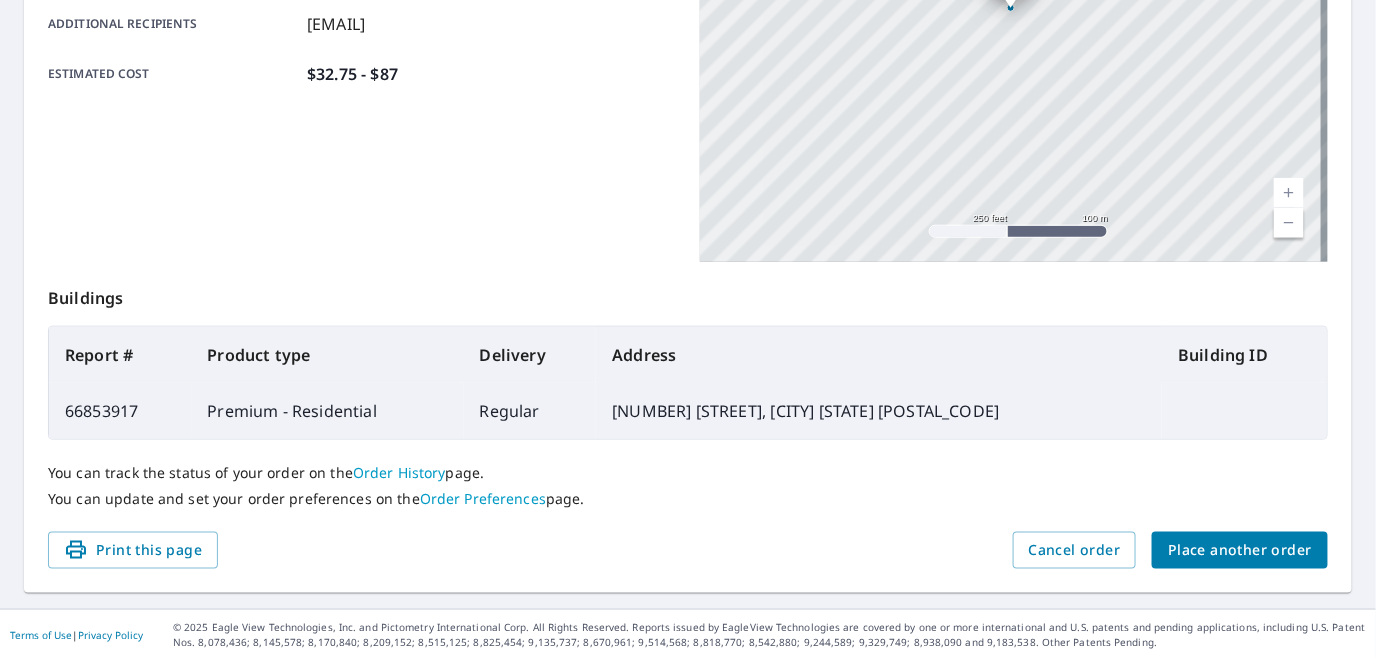 scroll, scrollTop: 516, scrollLeft: 0, axis: vertical 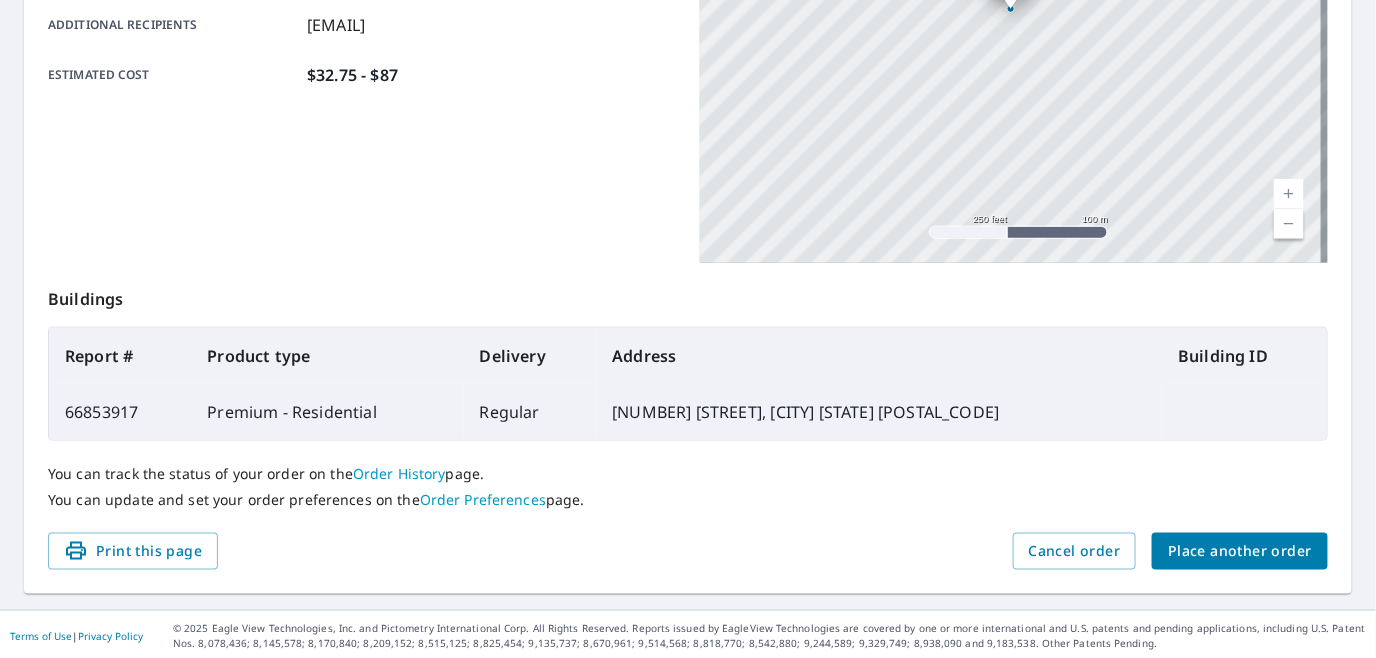 click on "Product type Premium - Residential Delivery method Regular Delivery by 8/8/2025 8:00 PM PT (Friday) Structure Primary Structure Only Changes There were structural changes in last 4 years Additional recipients [EMAIL] Estimated cost $32.75  -  $87" at bounding box center (362, -62) 